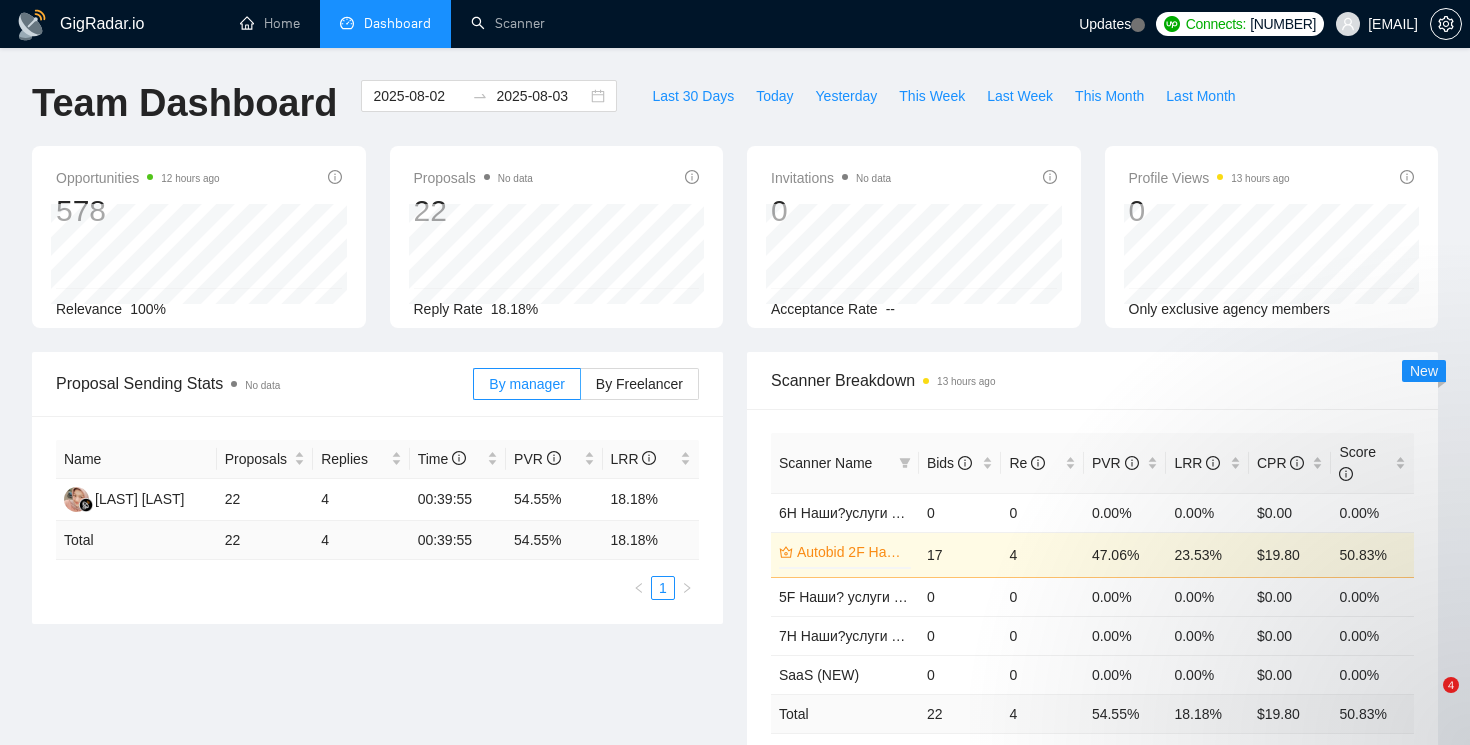 scroll, scrollTop: 28, scrollLeft: 0, axis: vertical 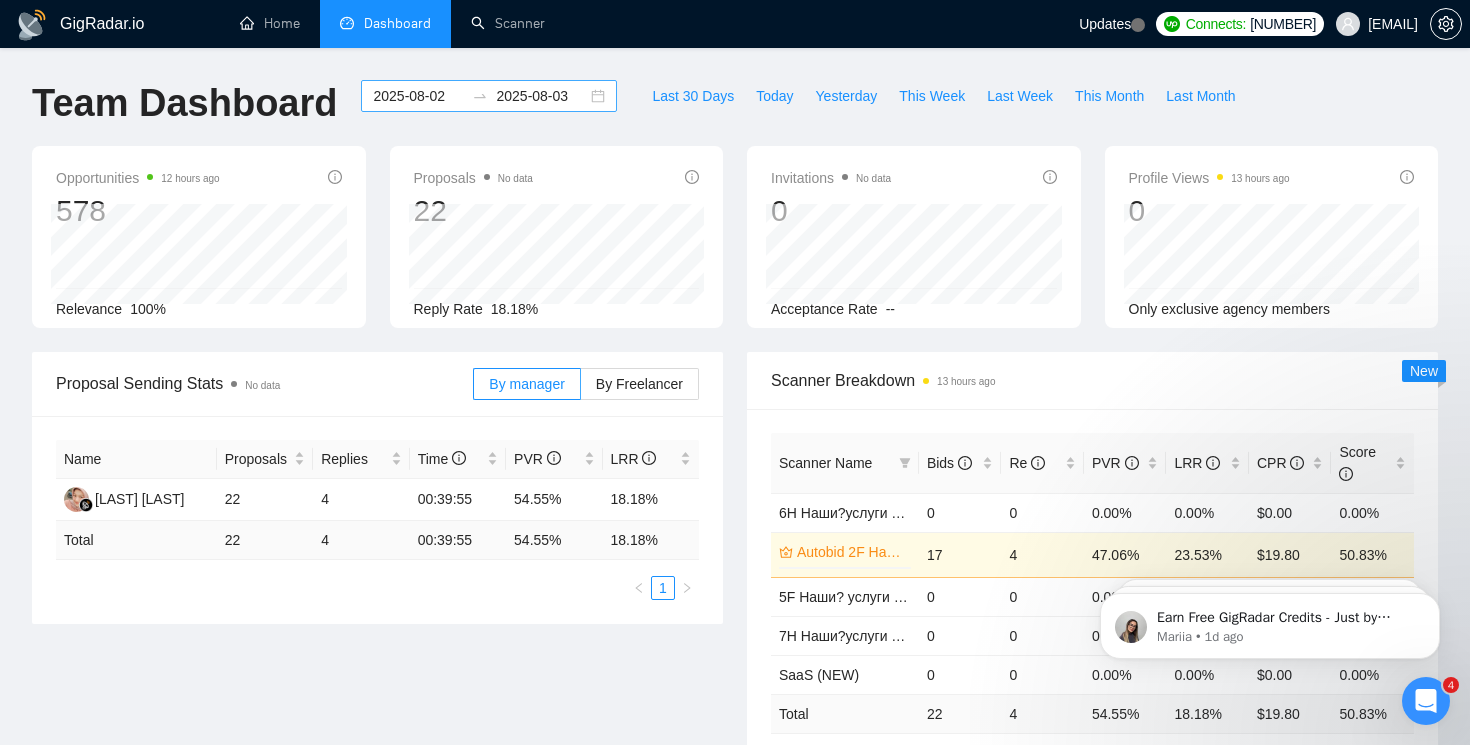 click on "[DATE] [DATE]" at bounding box center [489, 96] 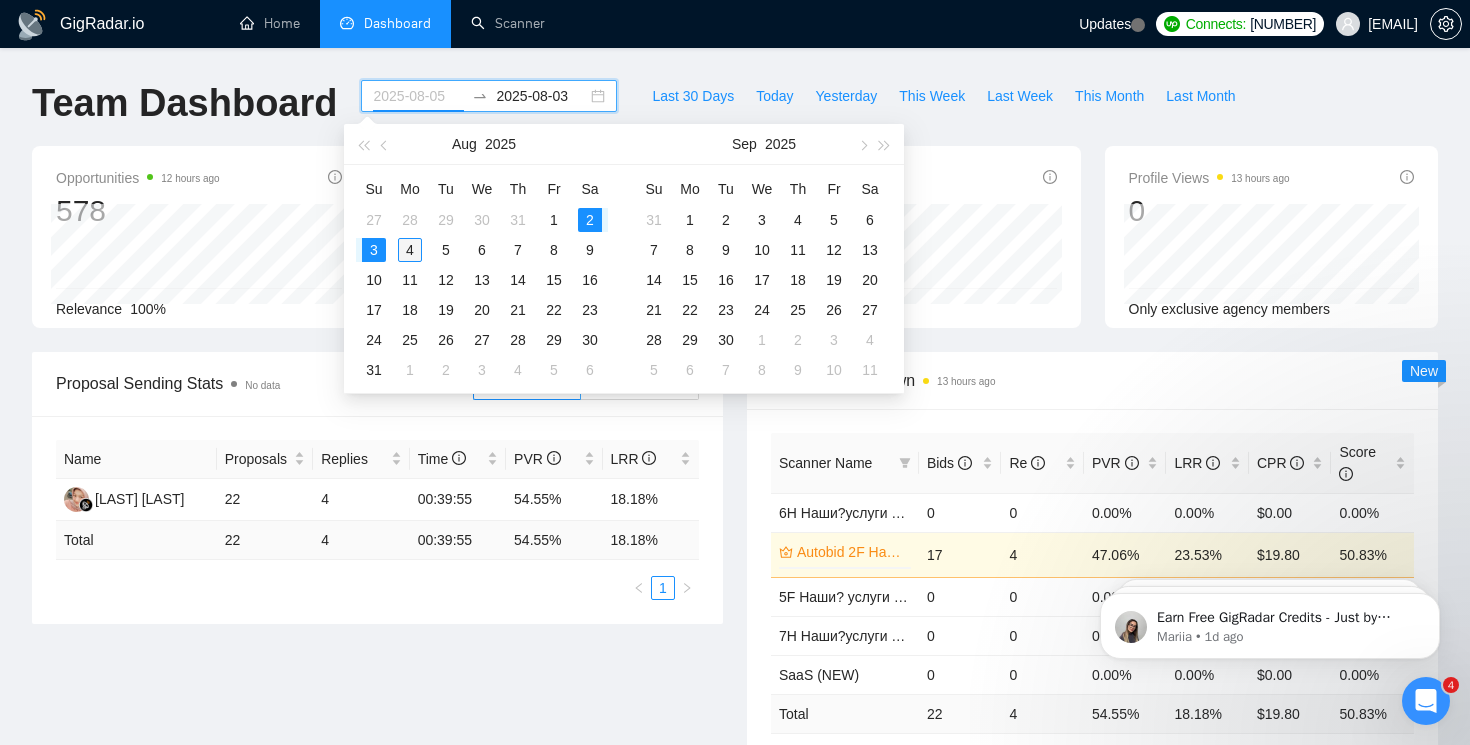 type on "2025-08-04" 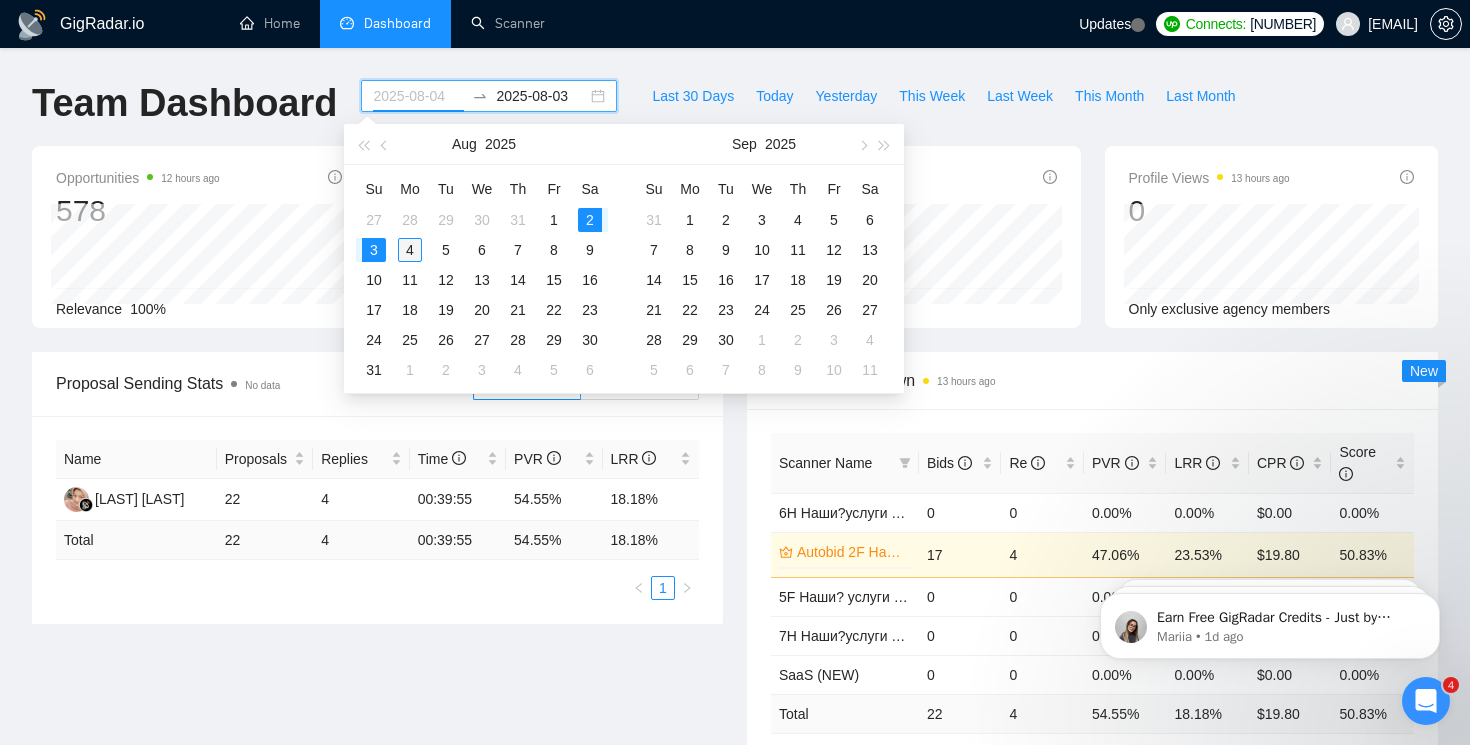 click on "4" at bounding box center (410, 250) 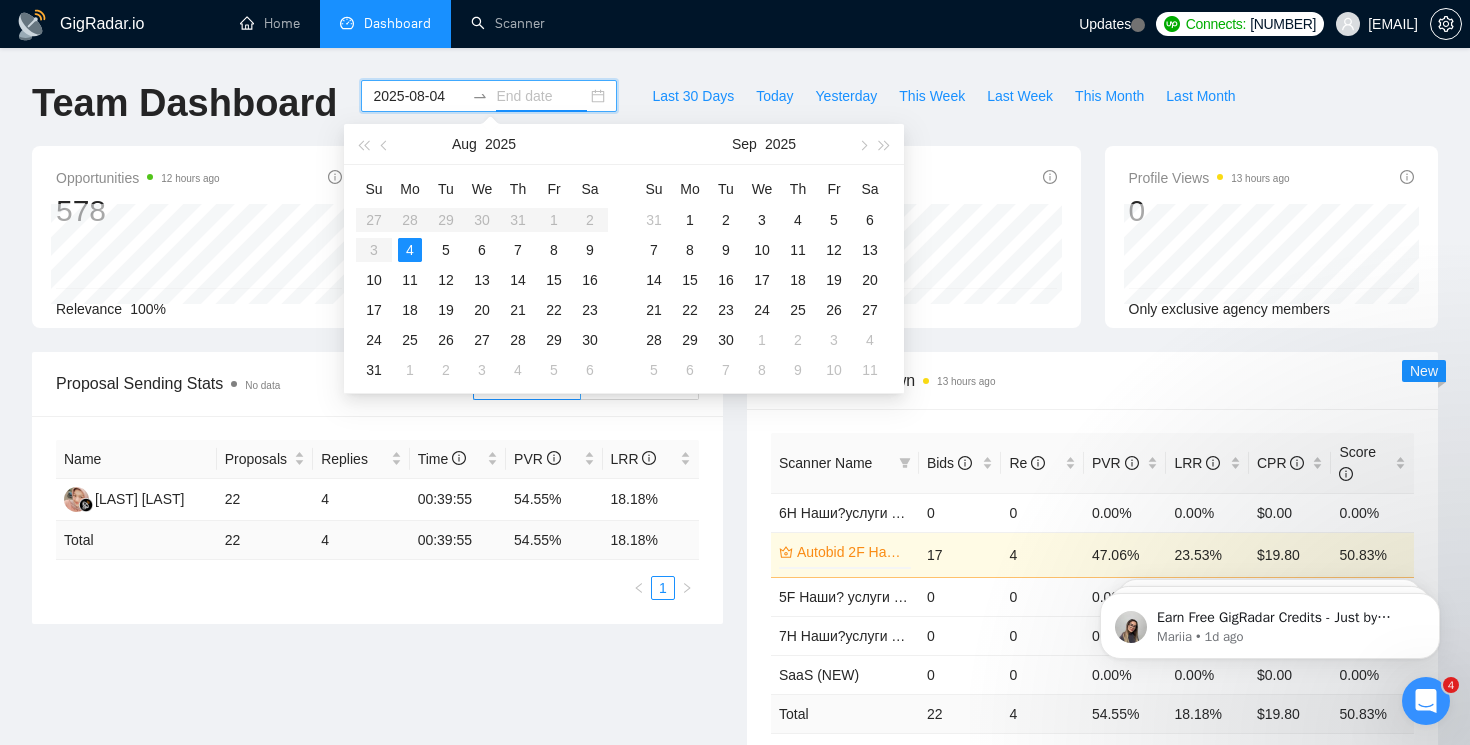 click on "4" at bounding box center [410, 250] 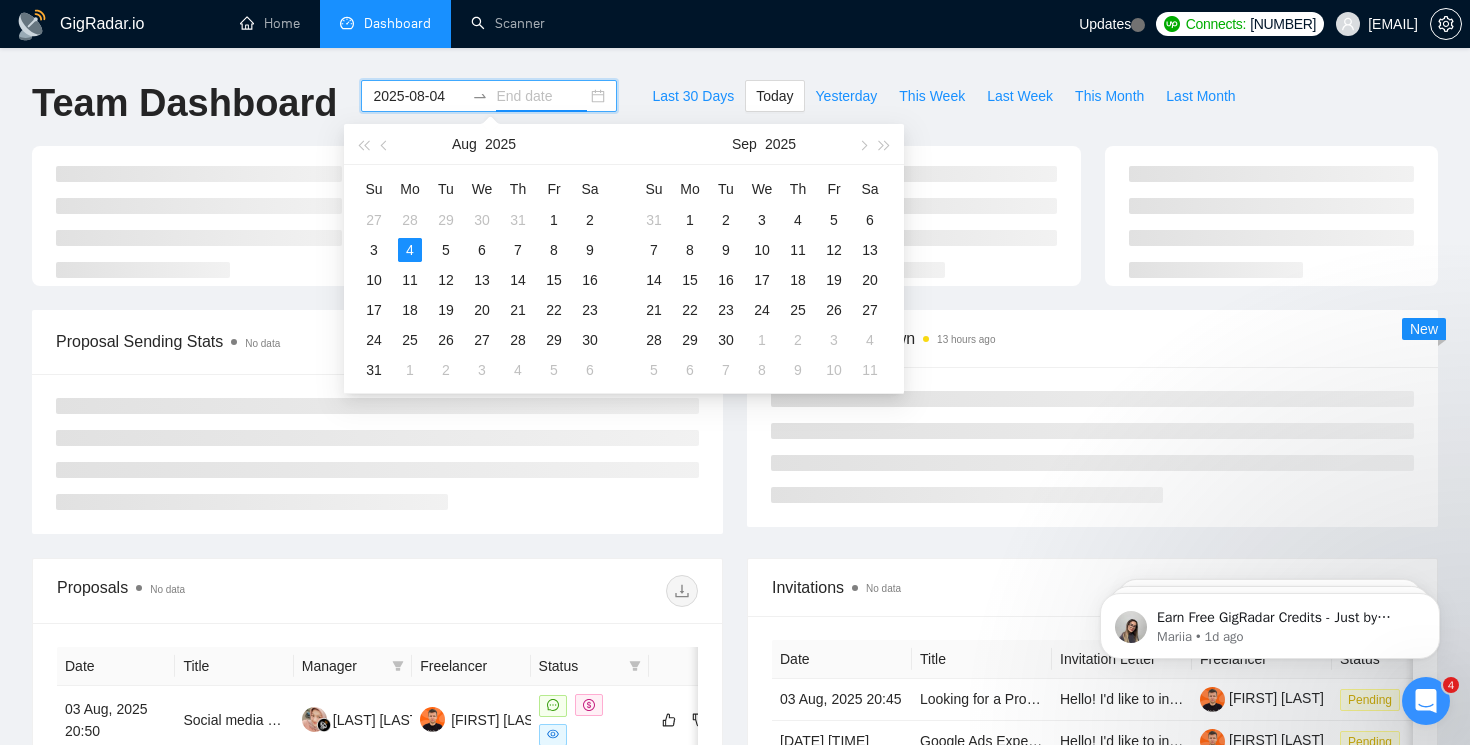 type on "2025-08-04" 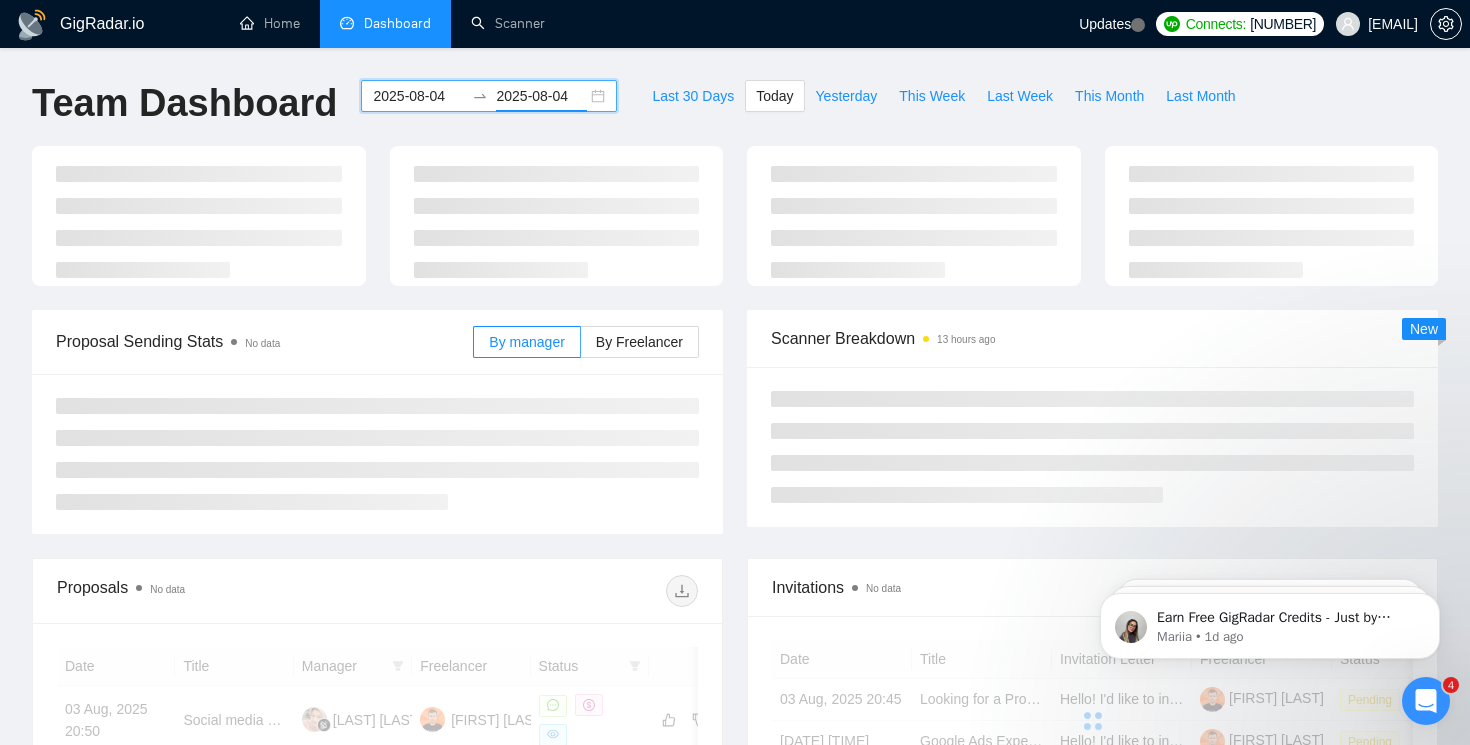 click on "GigRadar.io Home Dashboard Scanner Updates
Connects: [NUMBER] [EMAIL] Team Dashboard [DATE] [DATE] Last 30 Days Today Yesterday This Week Last Week This Month Last Month Proposal Sending Stats No data By manager By Freelancer Scanner Breakdown 13 hours ago New Proposals No data Date Title Manager Freelancer Status               [DATE] Social media marketing [LAST] [LAST] [FIRST] [LAST] [DATE] Growth Hacker for AI Recruitment Platform [LAST] [LAST] [FIRST] [LAST] [DATE] Digital Marketing/Campaign Expert [LAST] [LAST] [FIRST] [LAST] [DATE] Meta Ads Expert to Drive User Acquisition for AI Platform [LAST] [LAST] [FIRST] [LAST] [DATE] Facebook Ads Media Buyer for Software Development Lead Generation [LAST] [LAST] [FIRST] [LAST] [DATE] Strategic Marketing Partner: Content Strategy, Paid Ads, Go-to-Market & AI Specialist [LAST] [LAST] [FIRST] [LAST] [DATE] [LAST] [LAST] 1 2 3 1" at bounding box center [735, 751] 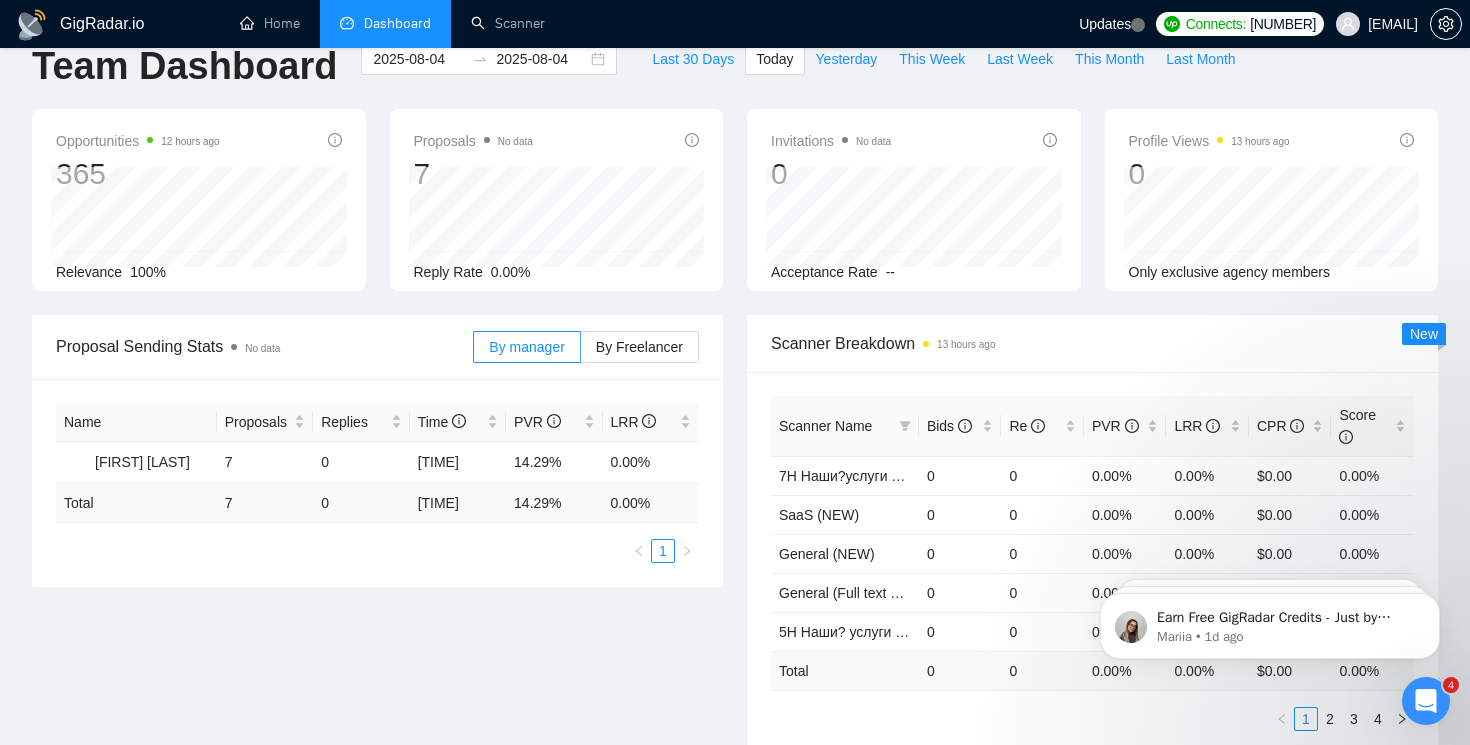 scroll, scrollTop: 26, scrollLeft: 0, axis: vertical 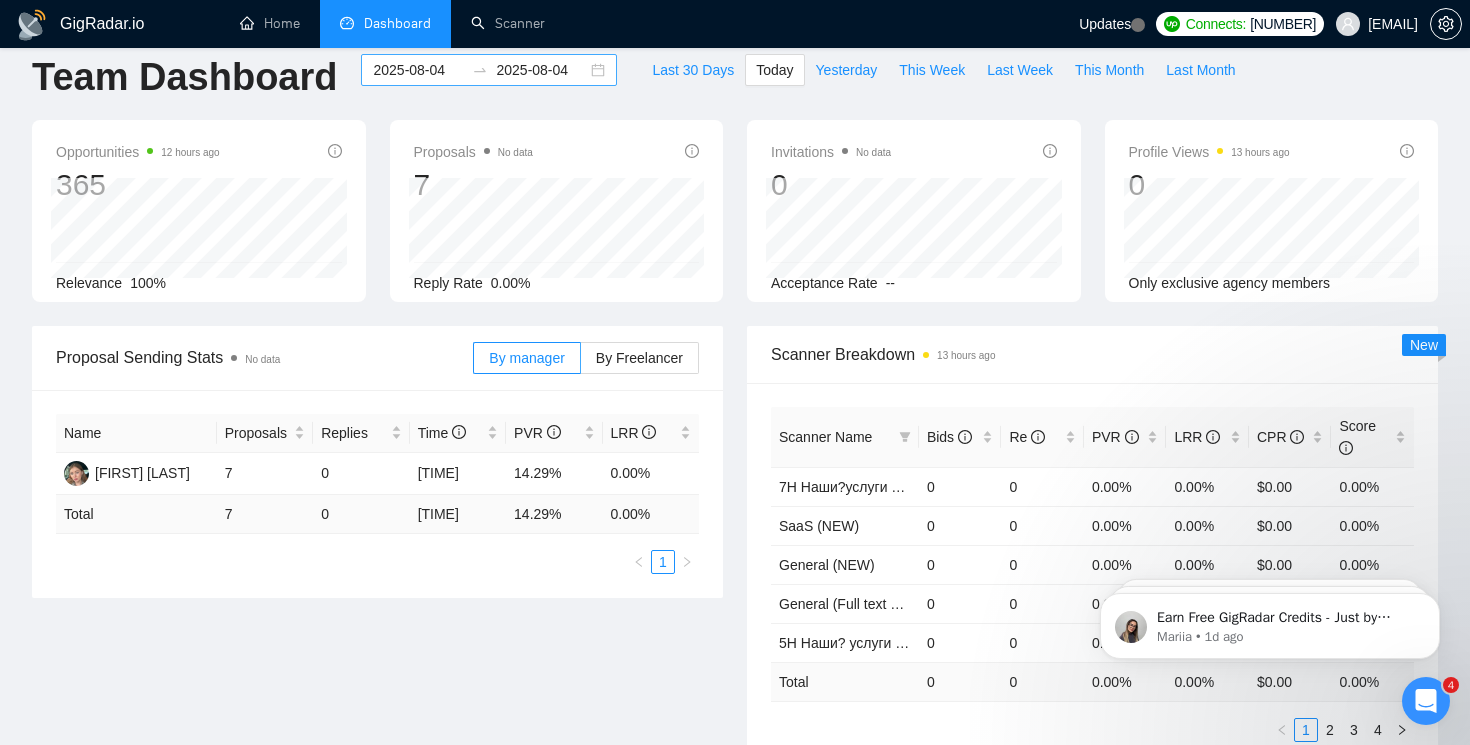 click on "[DATE] [DATE]" at bounding box center (489, 70) 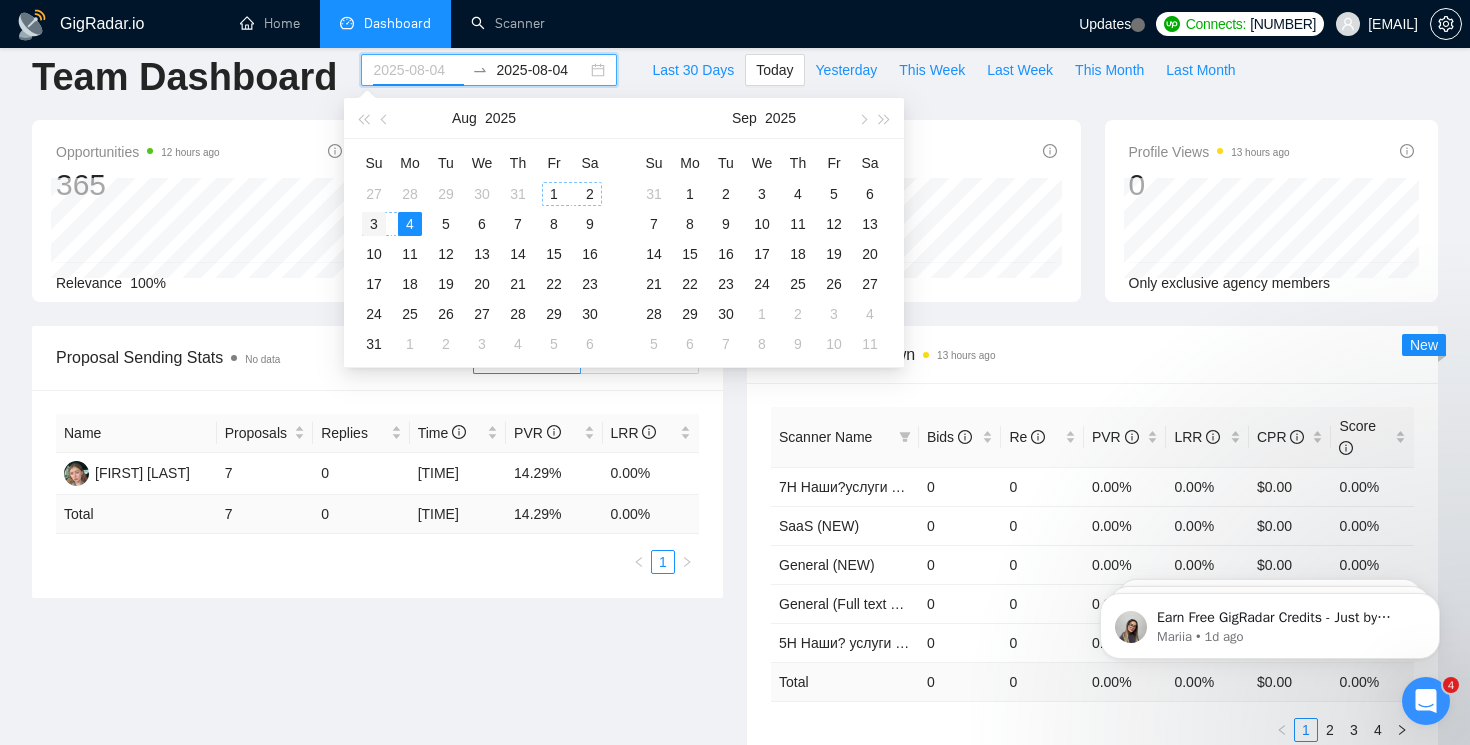 type on "2025-08-03" 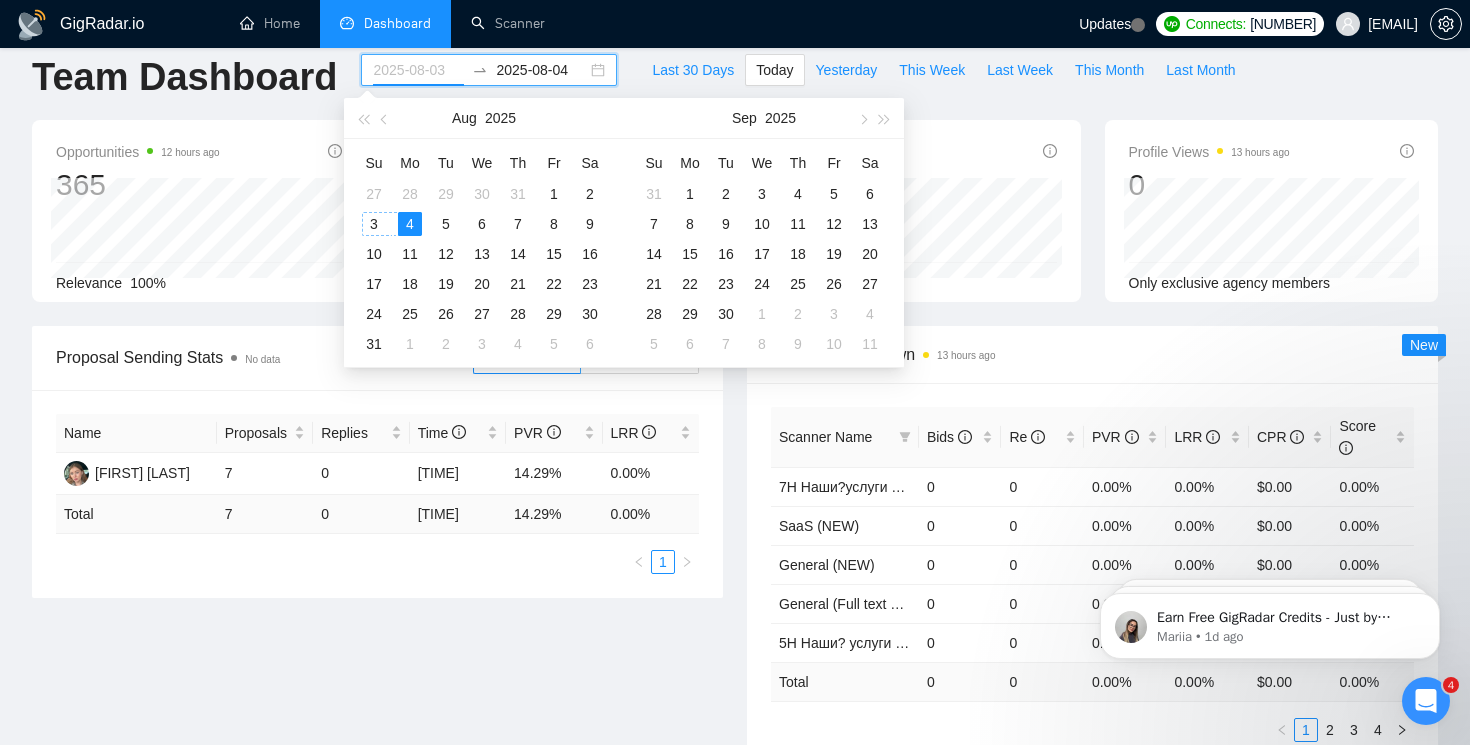 click on "3" at bounding box center [374, 224] 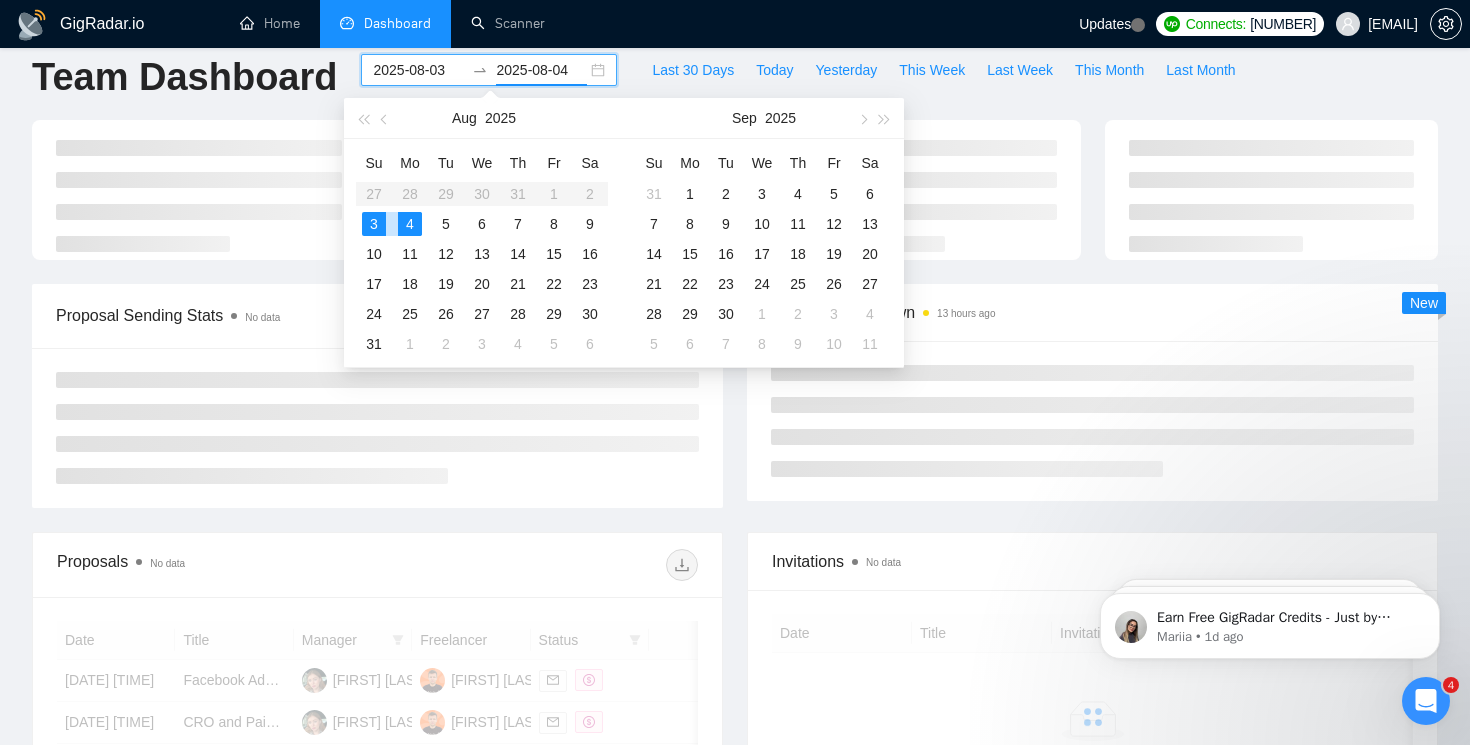 click on "3" at bounding box center (374, 224) 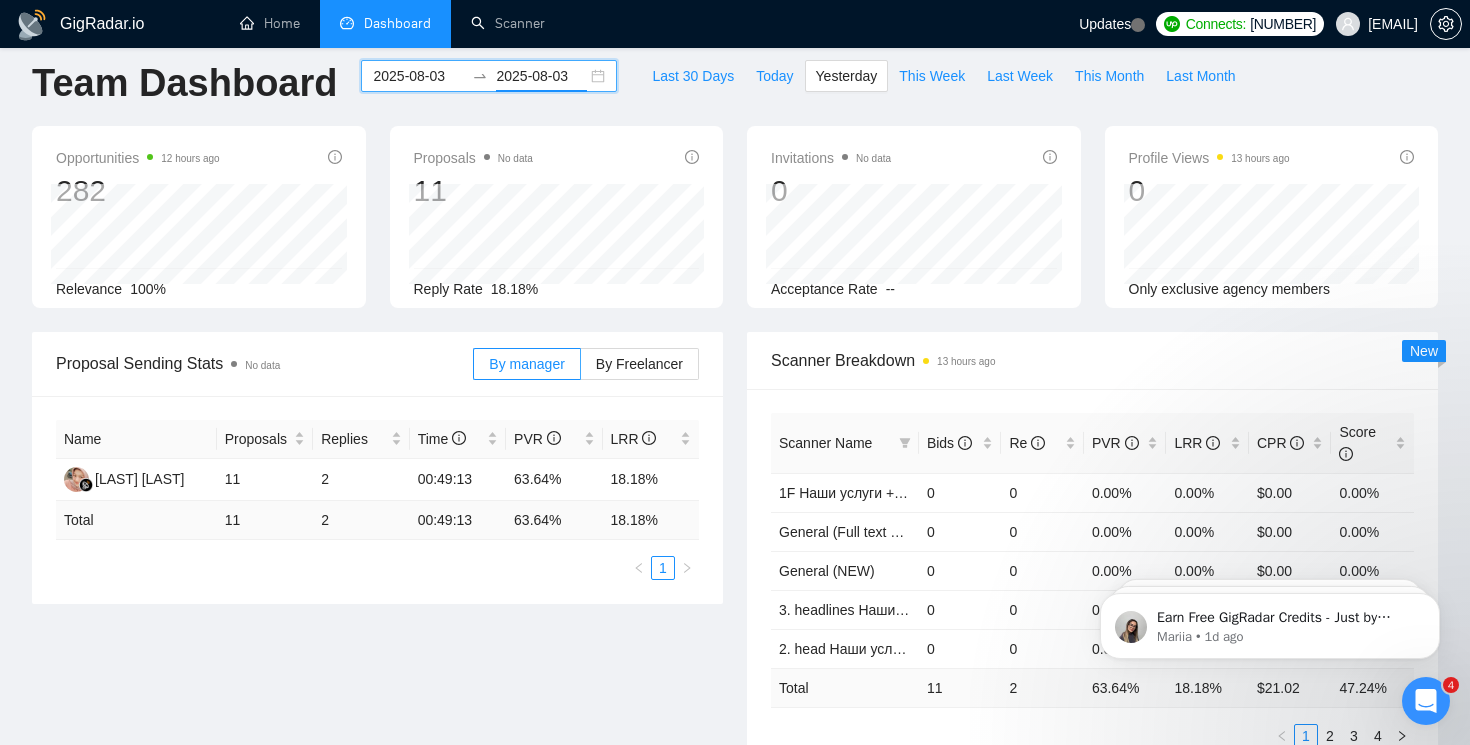 scroll, scrollTop: 0, scrollLeft: 0, axis: both 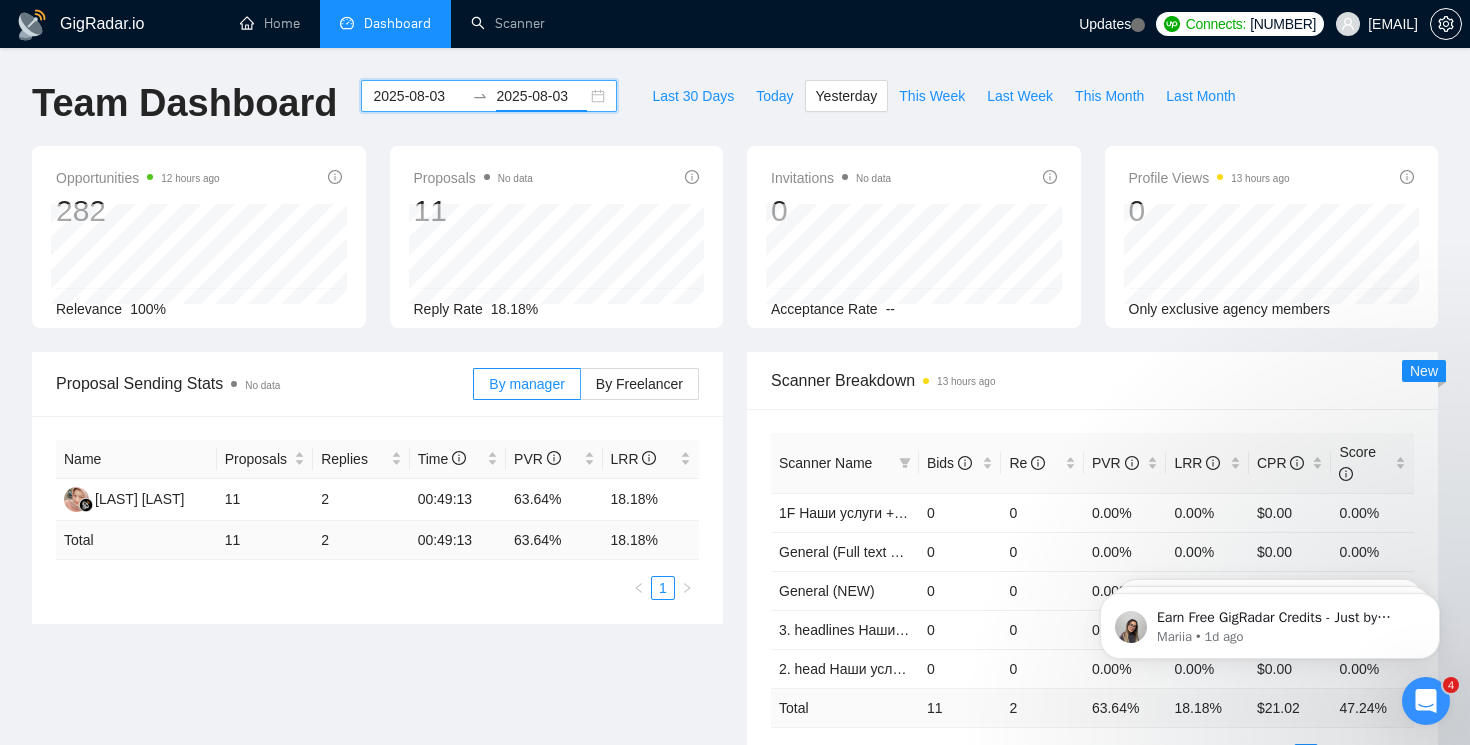 click on "2025-08-03 2025-08-03" at bounding box center [489, 96] 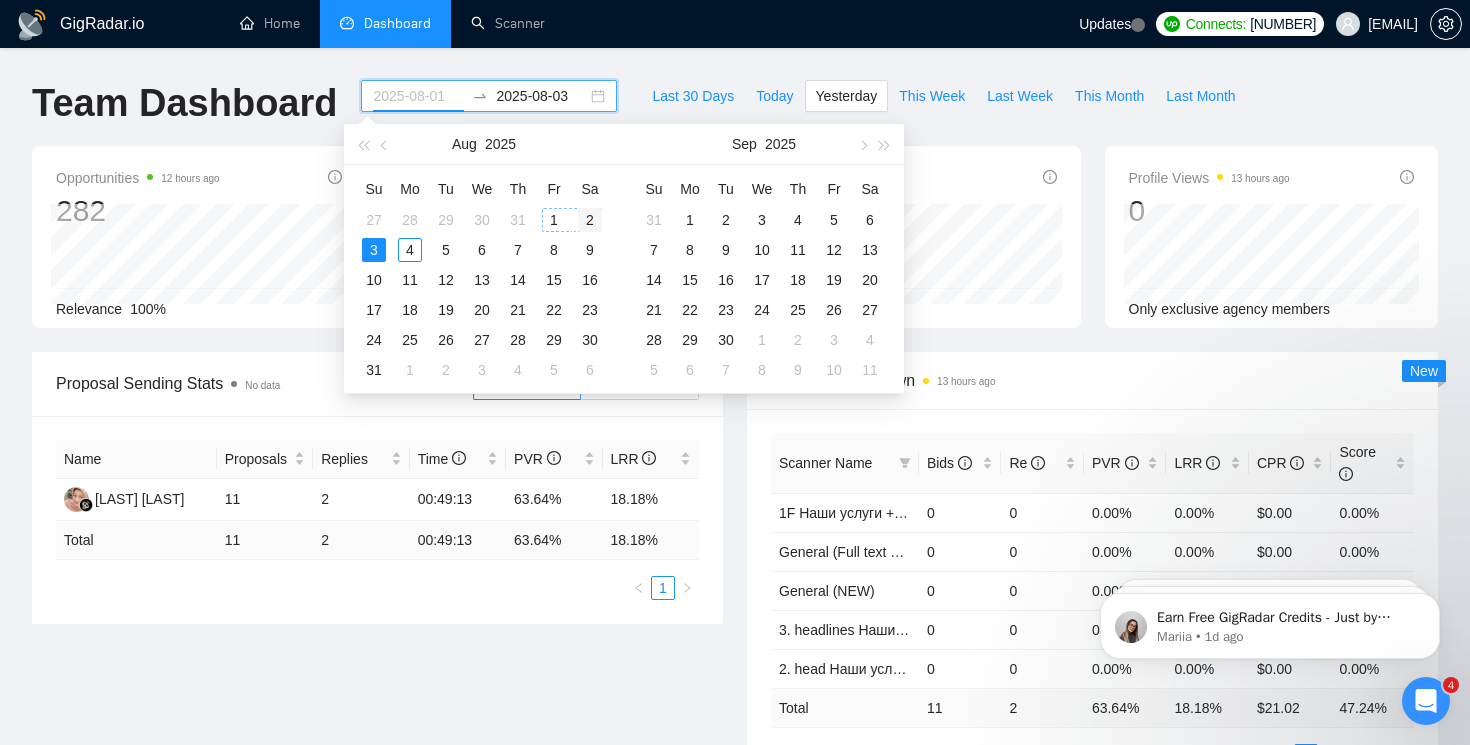 type on "2025-08-02" 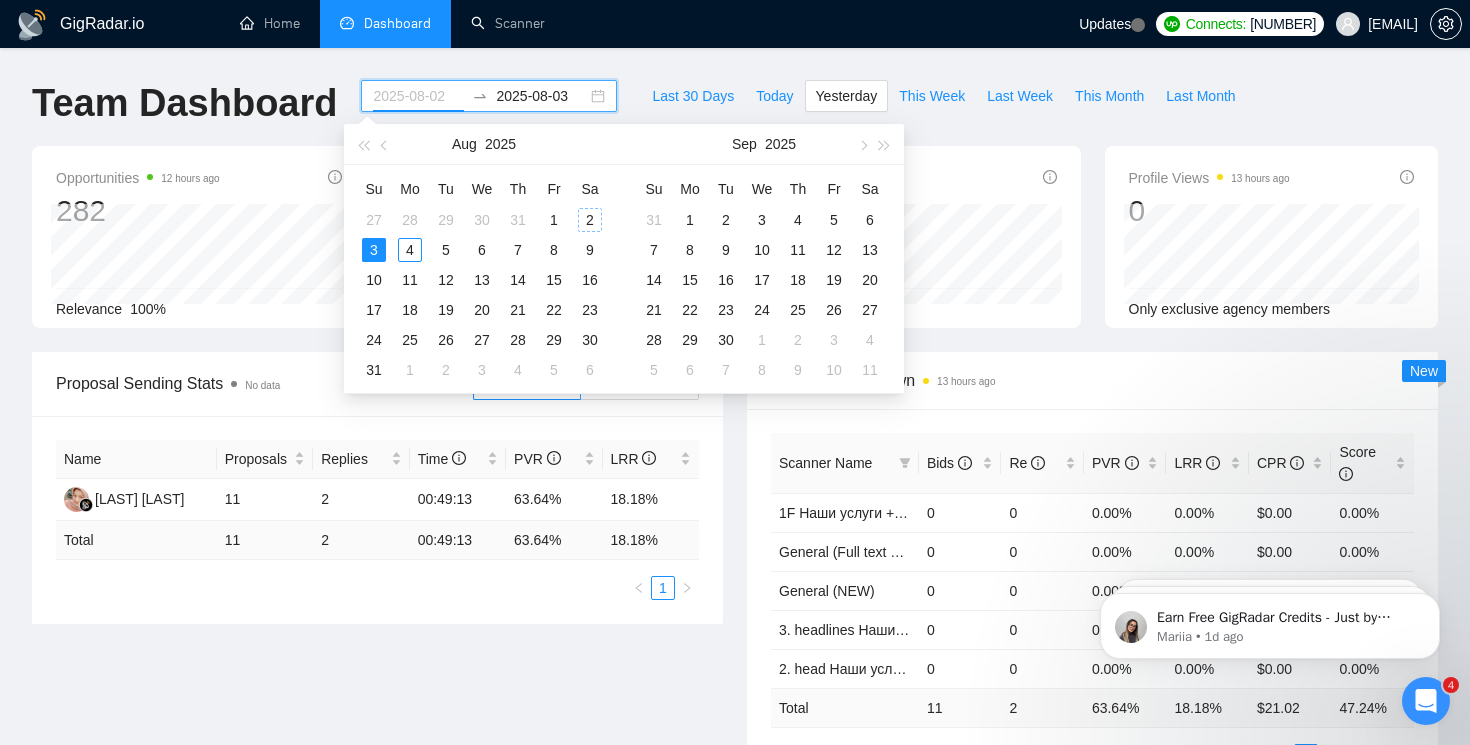 click on "2" at bounding box center (590, 220) 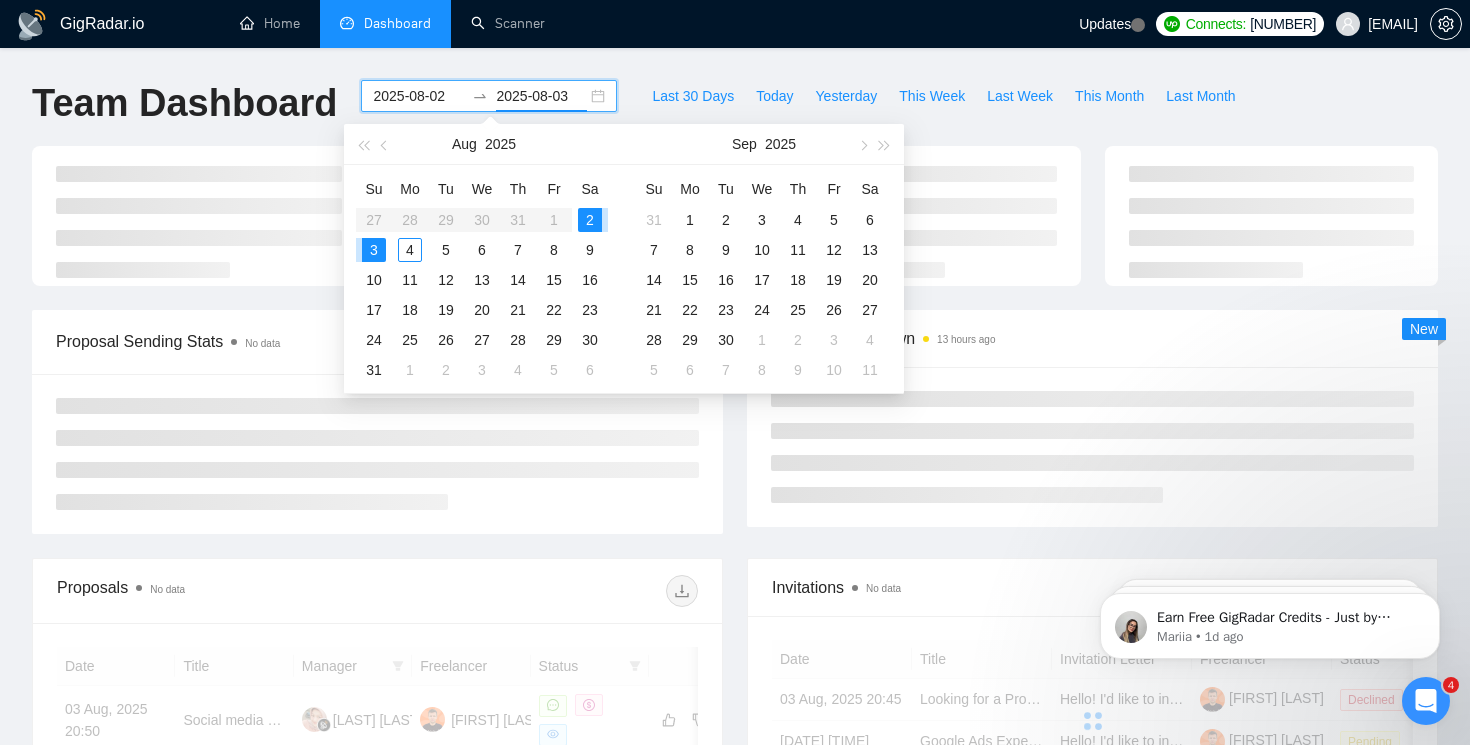 click on "2" at bounding box center (590, 220) 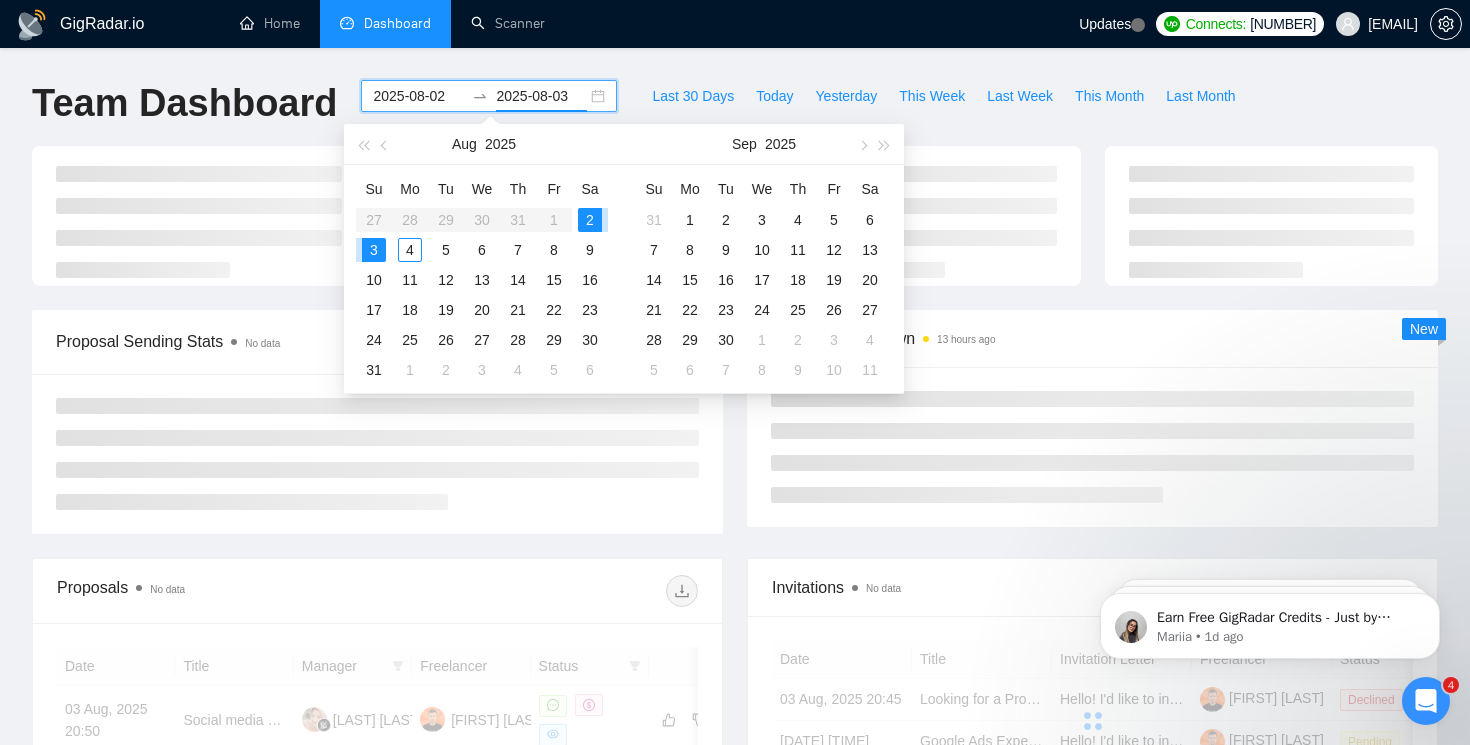 type on "2025-08-02" 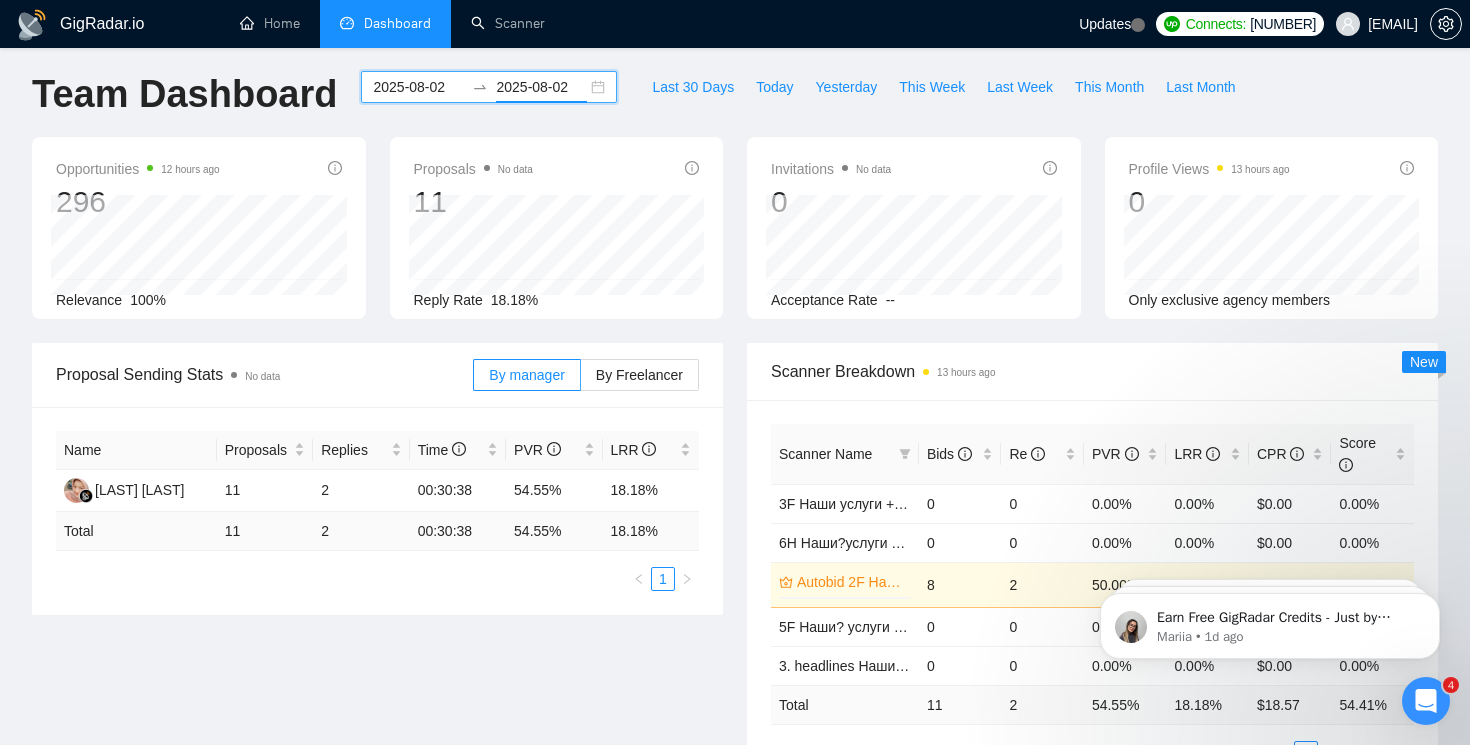 scroll, scrollTop: 0, scrollLeft: 0, axis: both 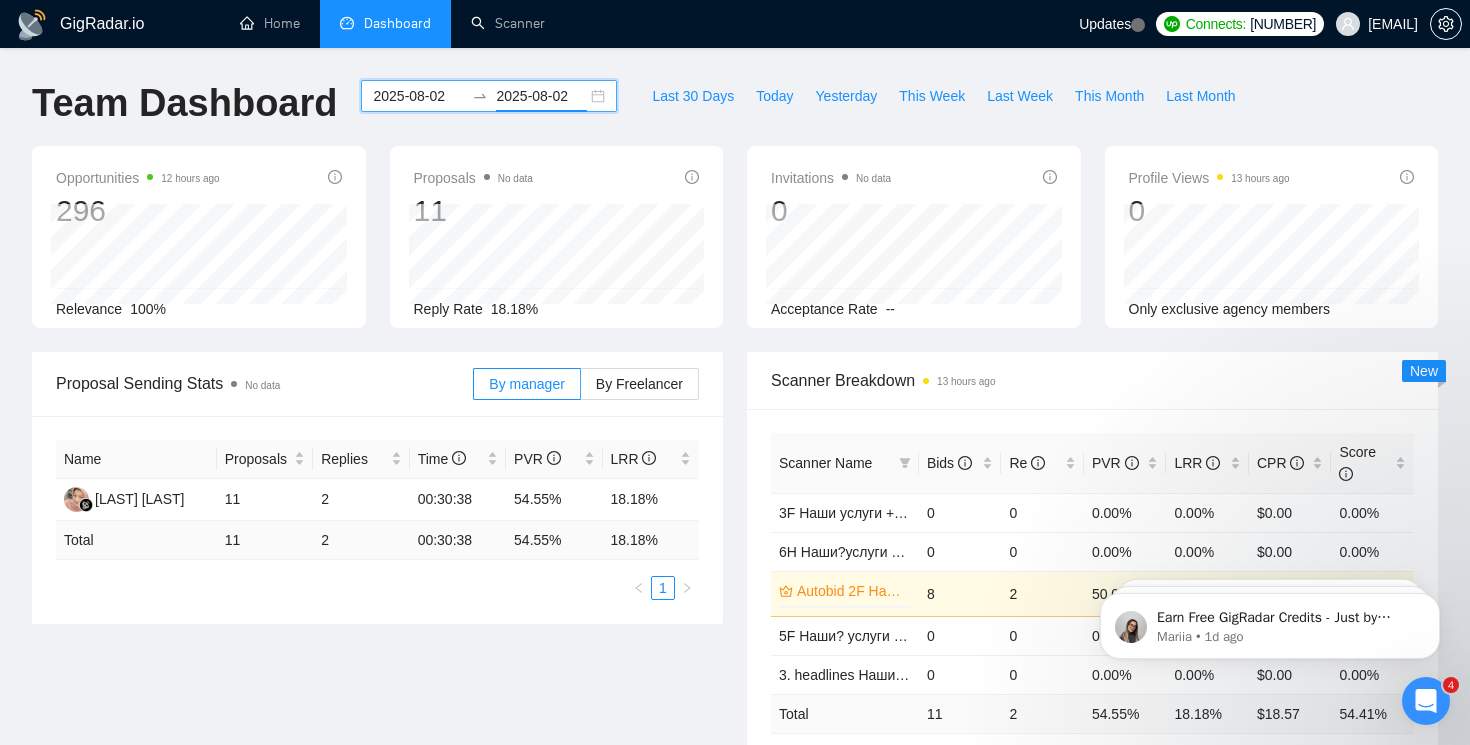 click on "[DATE] [DATE]" at bounding box center [489, 96] 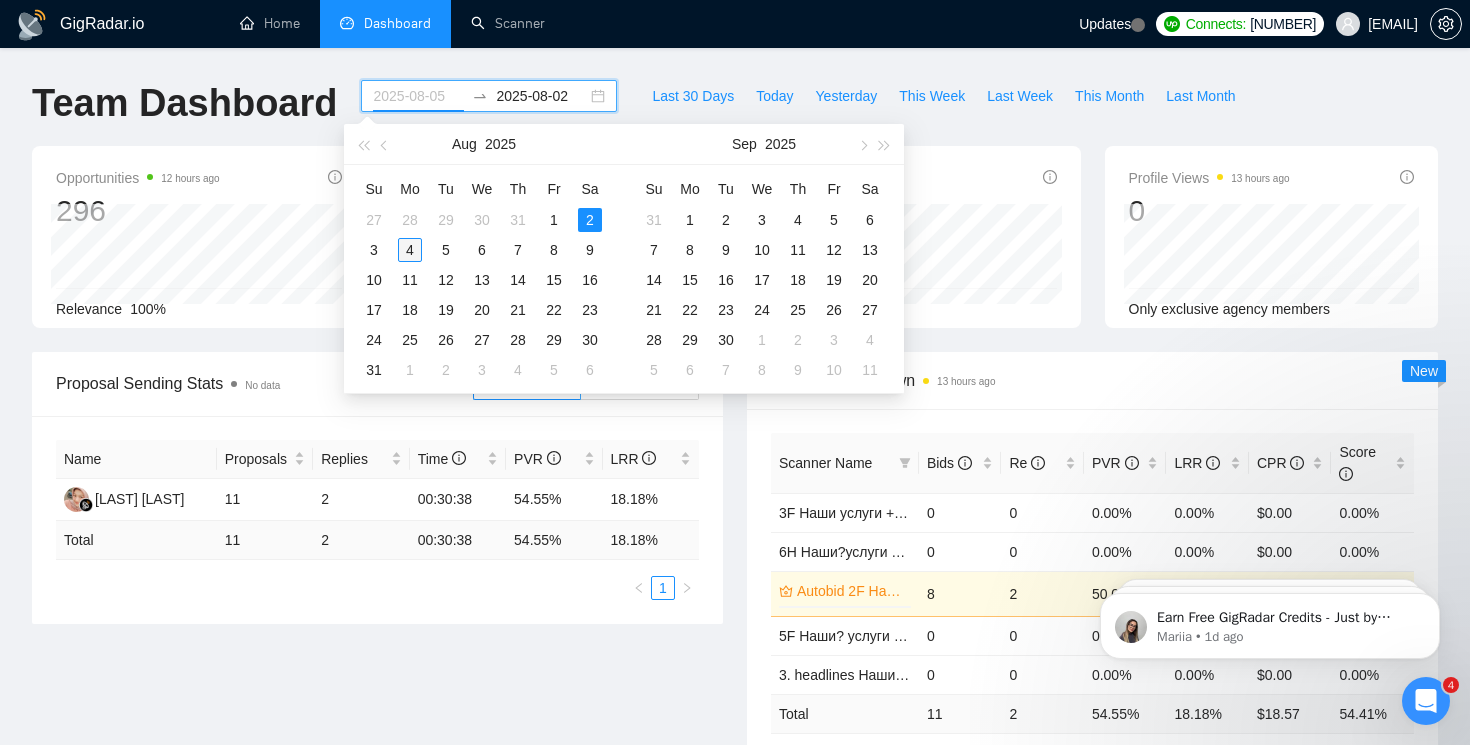 type on "2025-08-04" 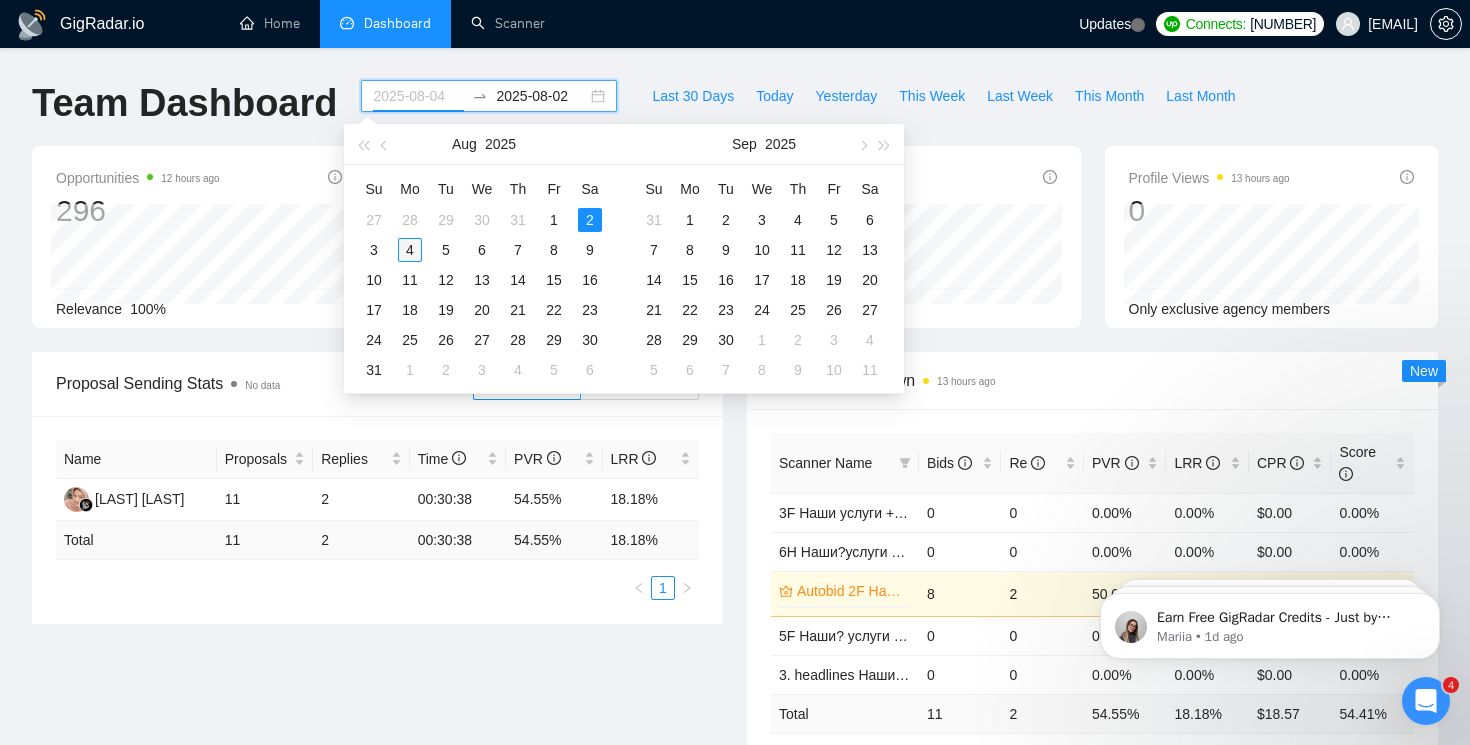click on "4" at bounding box center [410, 250] 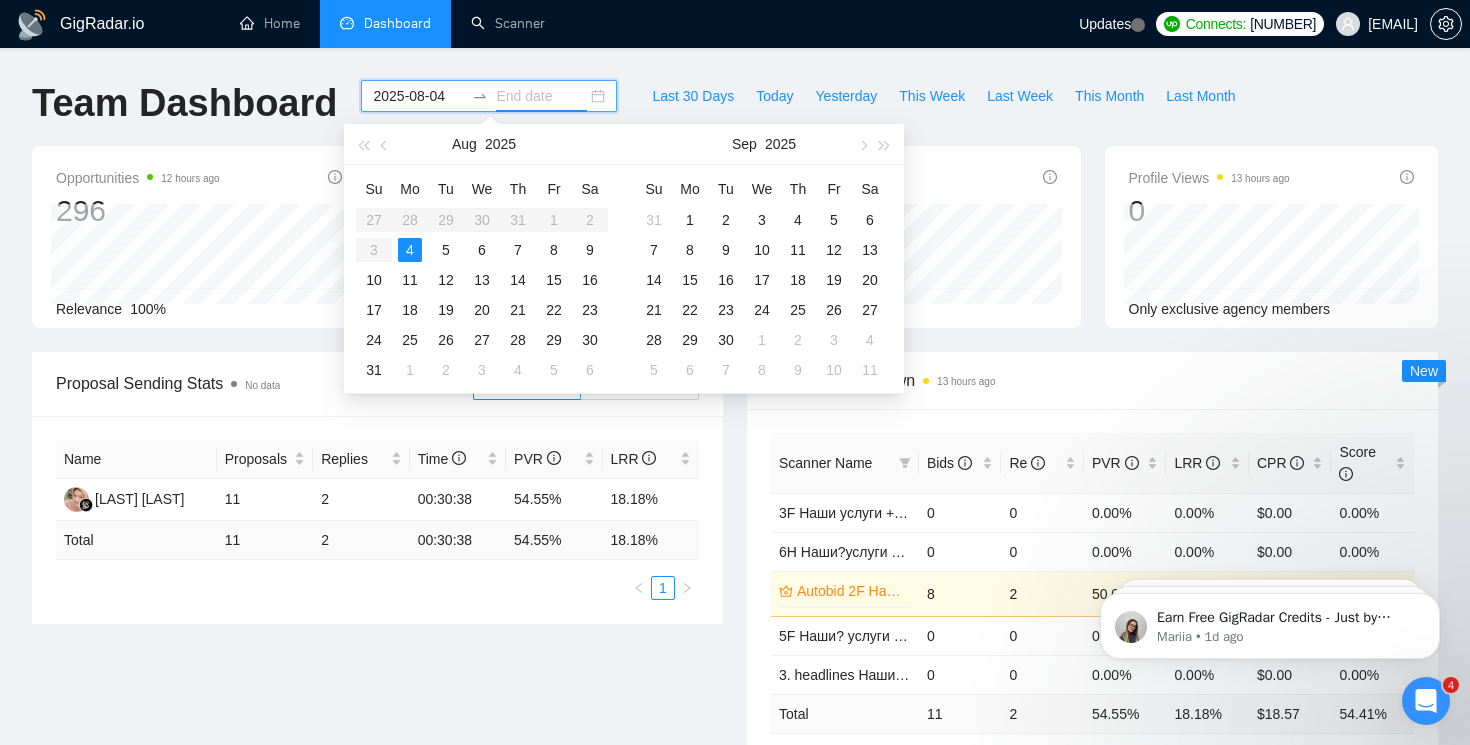 click on "4" at bounding box center (410, 250) 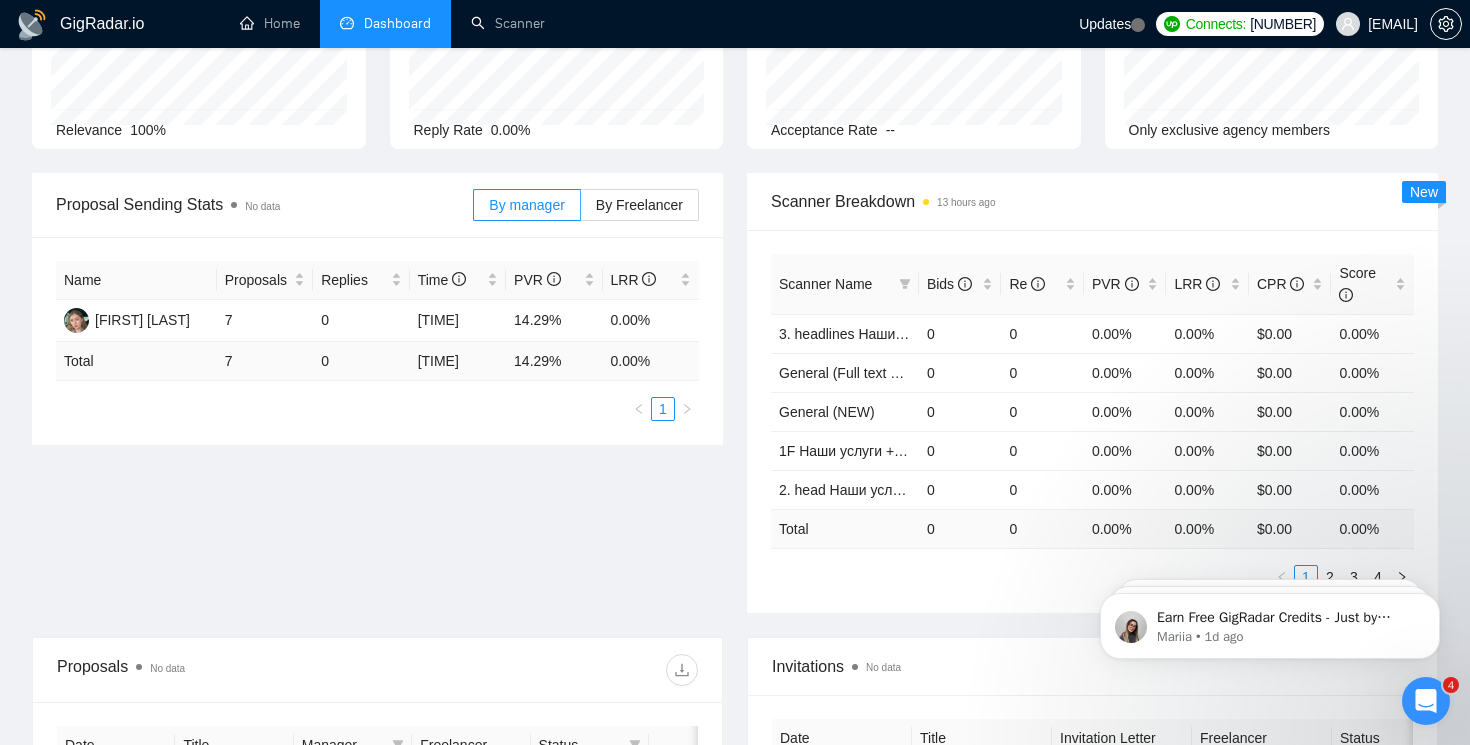scroll, scrollTop: 225, scrollLeft: 0, axis: vertical 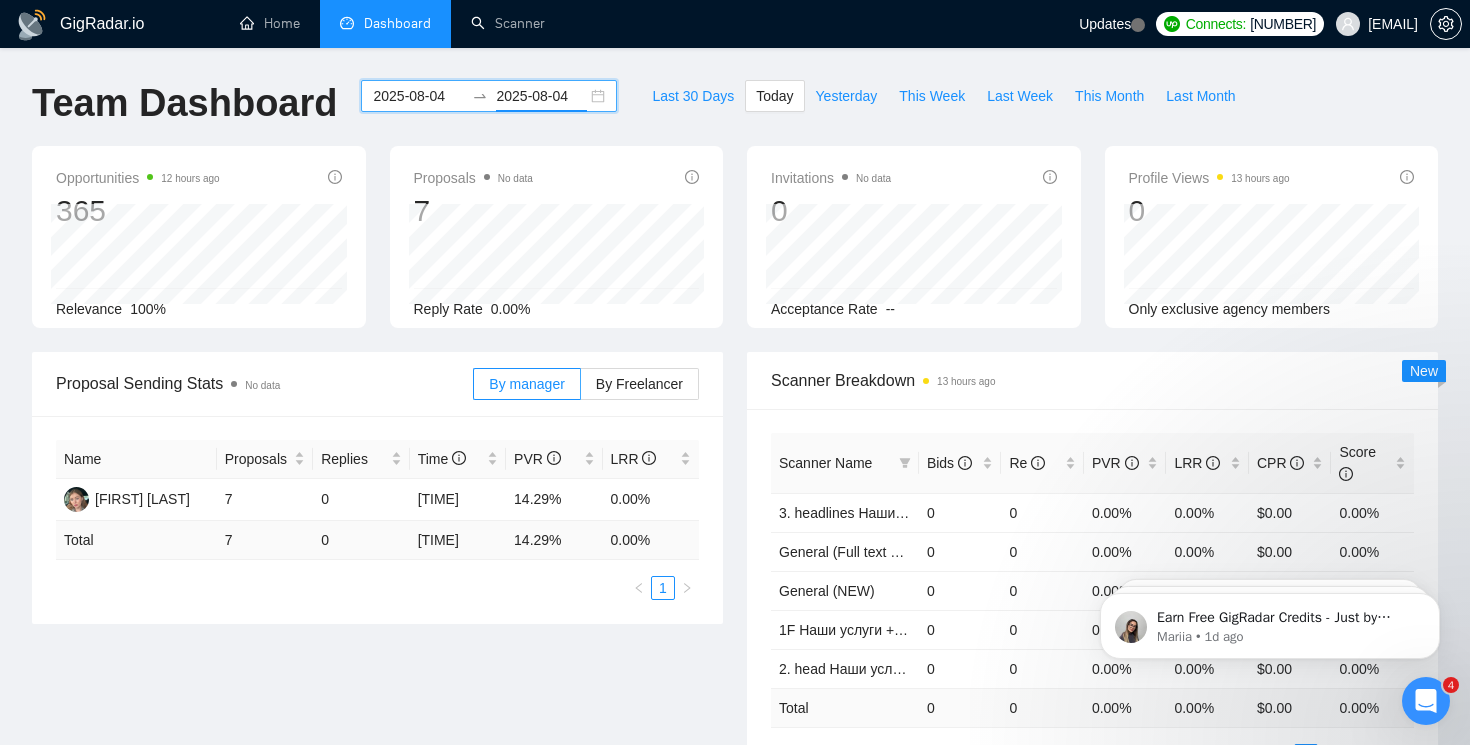 click on "[DATE] [DATE]" at bounding box center (489, 96) 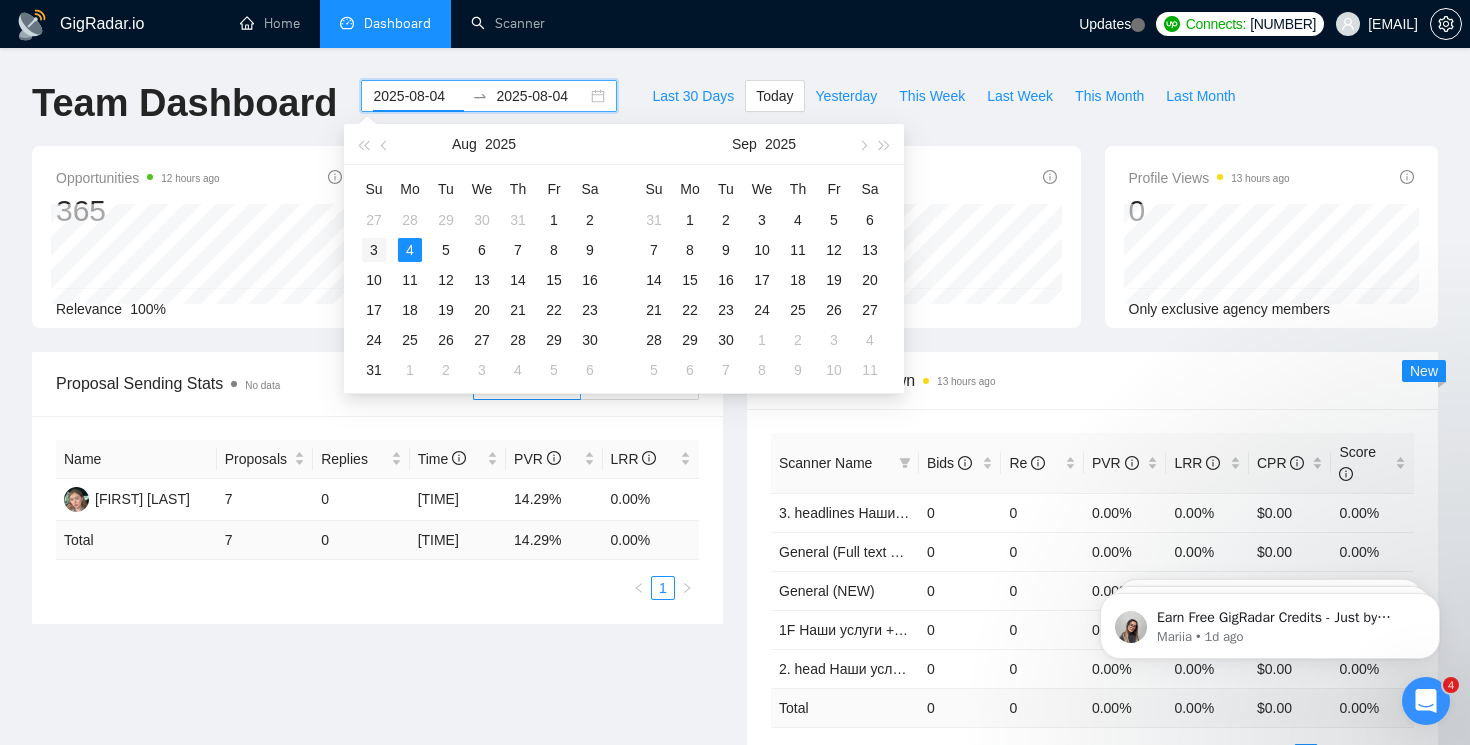 type on "2025-08-03" 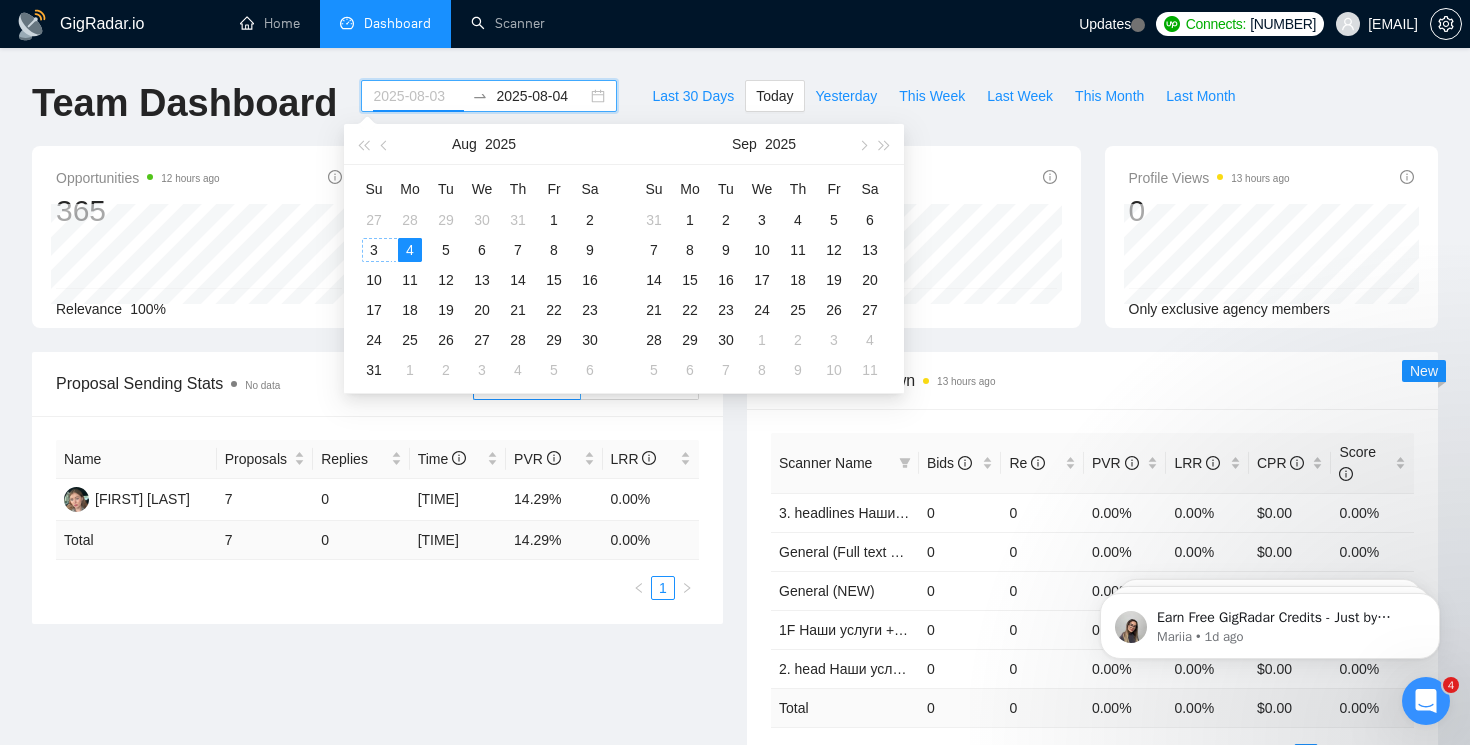 click on "3" at bounding box center (374, 250) 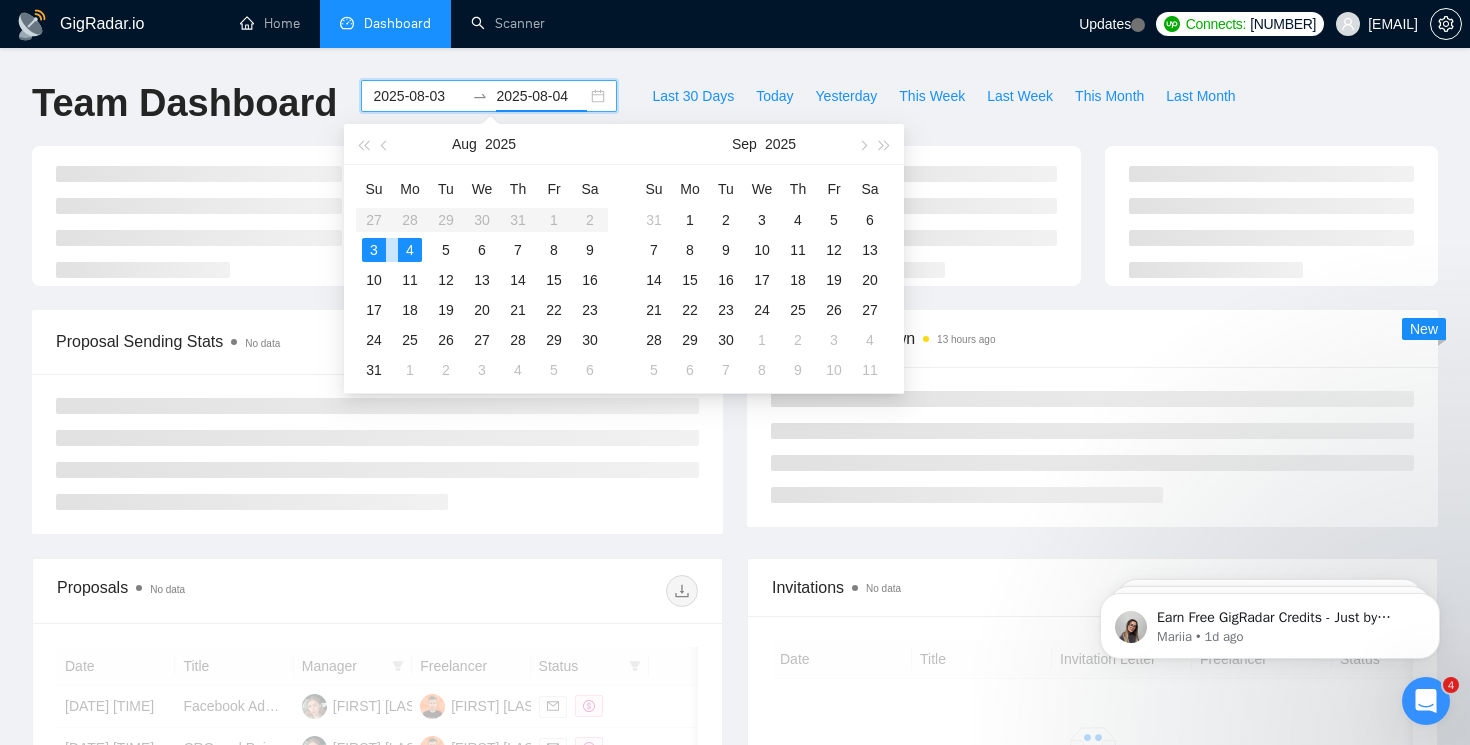click on "3" at bounding box center (374, 250) 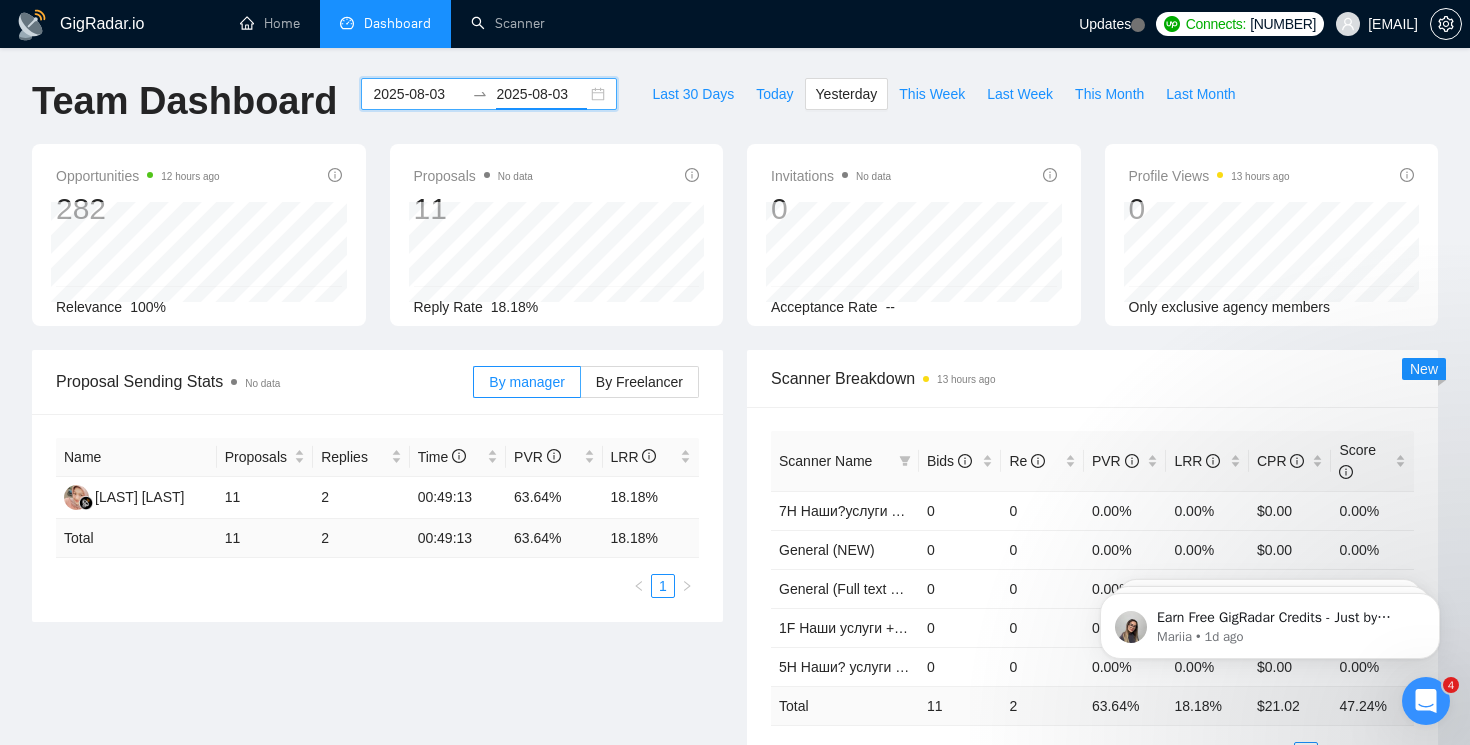 scroll, scrollTop: 0, scrollLeft: 0, axis: both 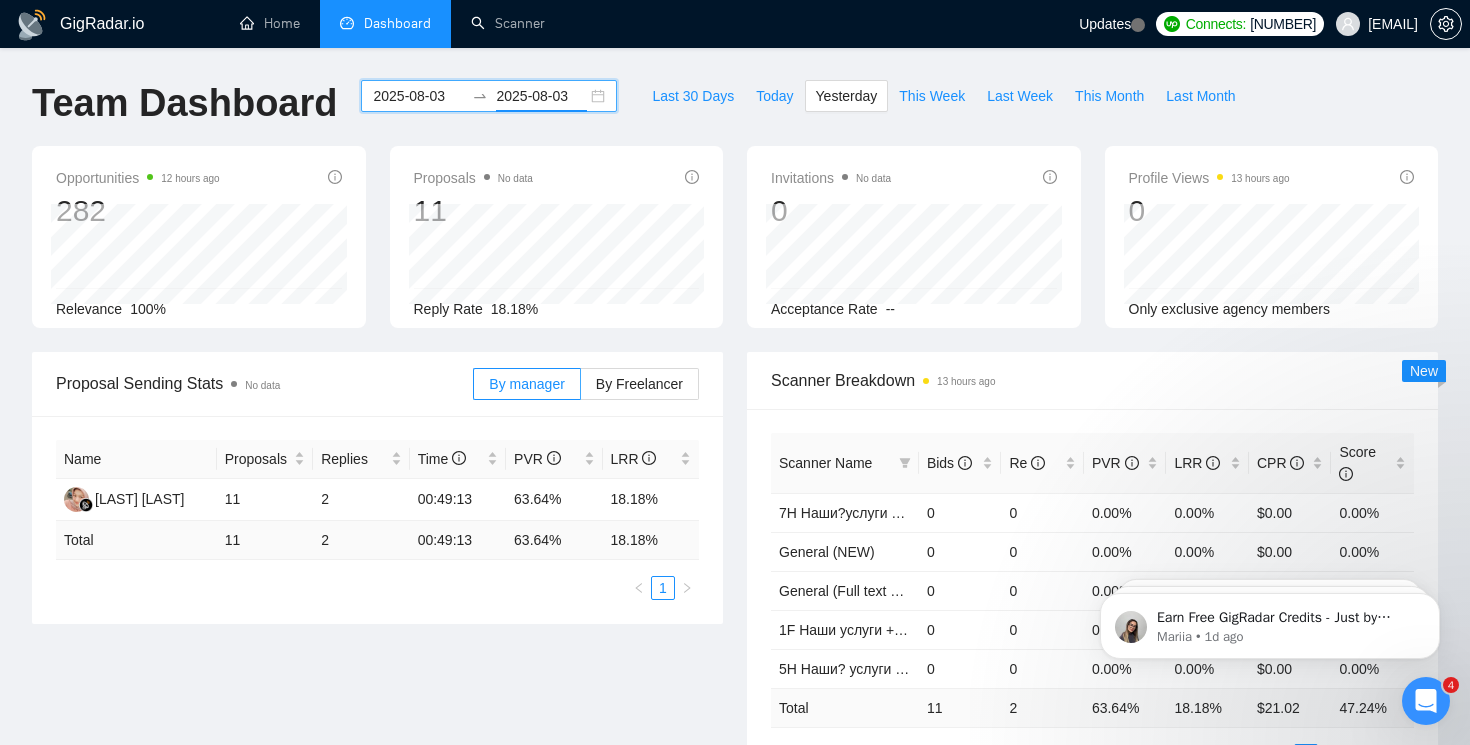 click on "2025-08-03 2025-08-03" at bounding box center [489, 96] 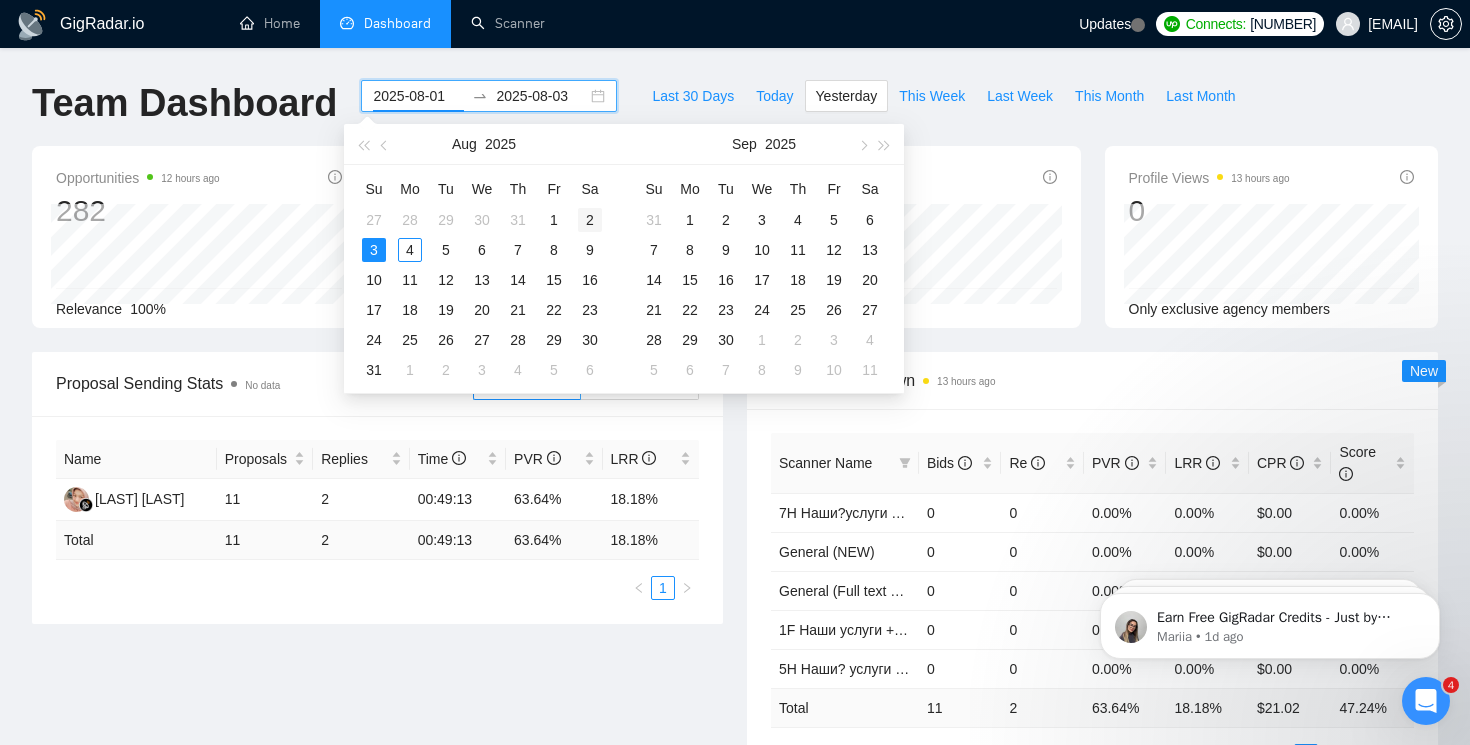 type on "2025-08-02" 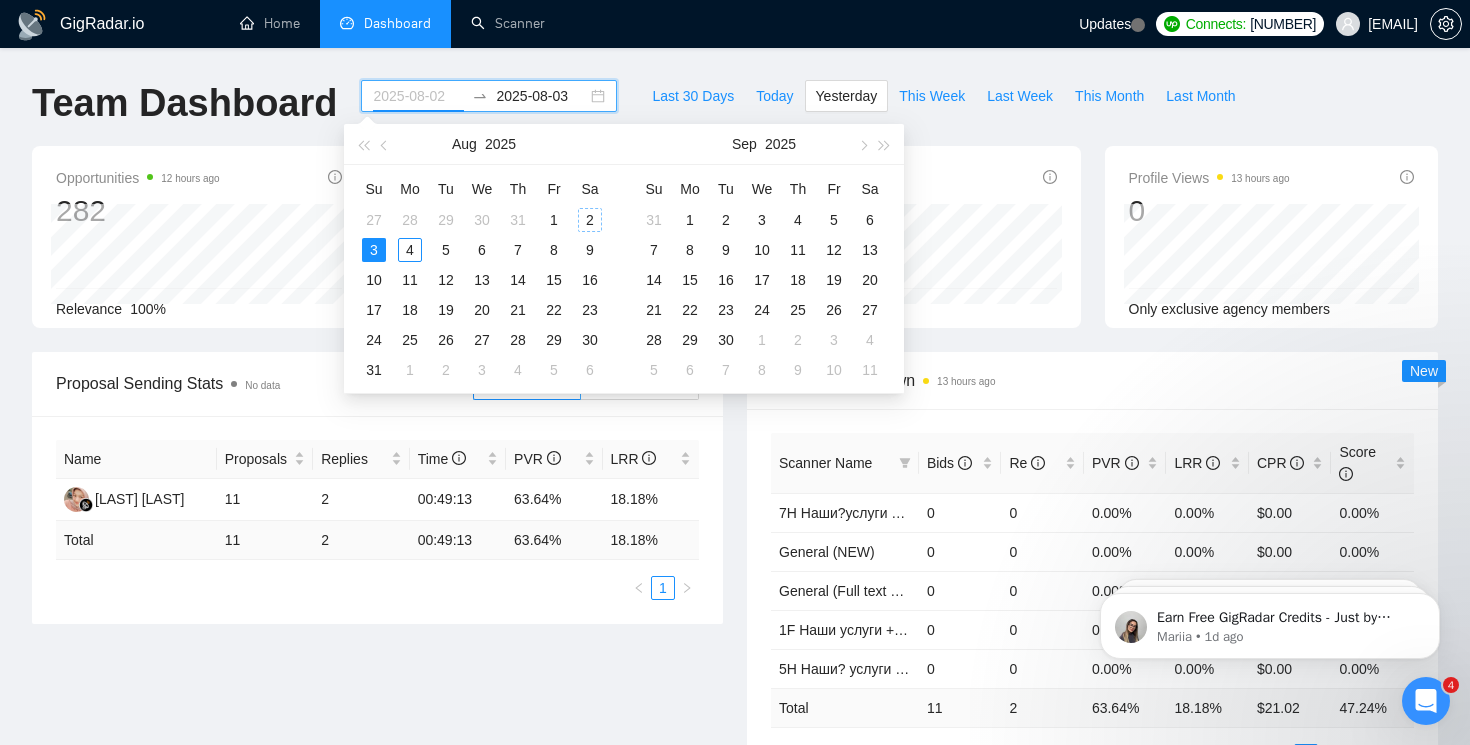 click on "2" at bounding box center (590, 220) 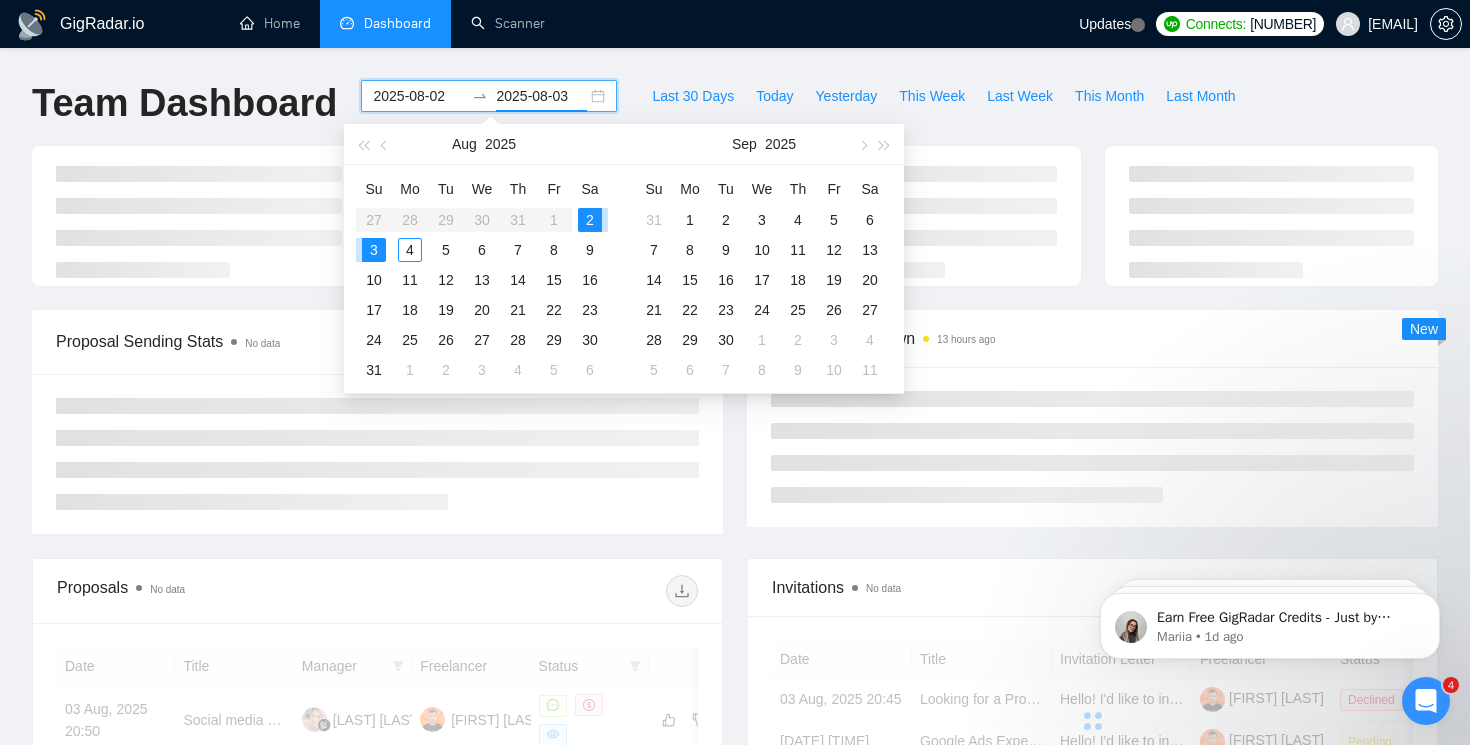 click on "2" at bounding box center (590, 220) 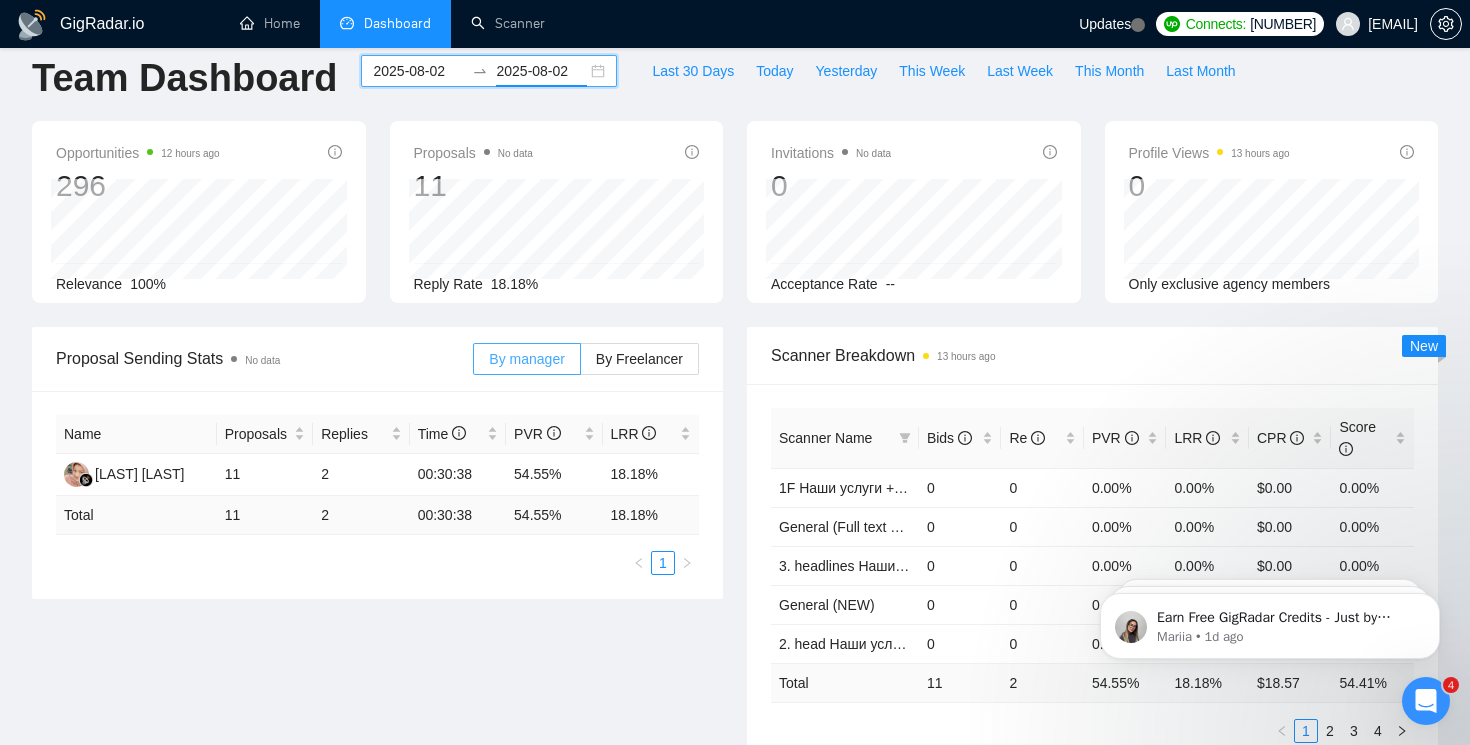scroll, scrollTop: 0, scrollLeft: 0, axis: both 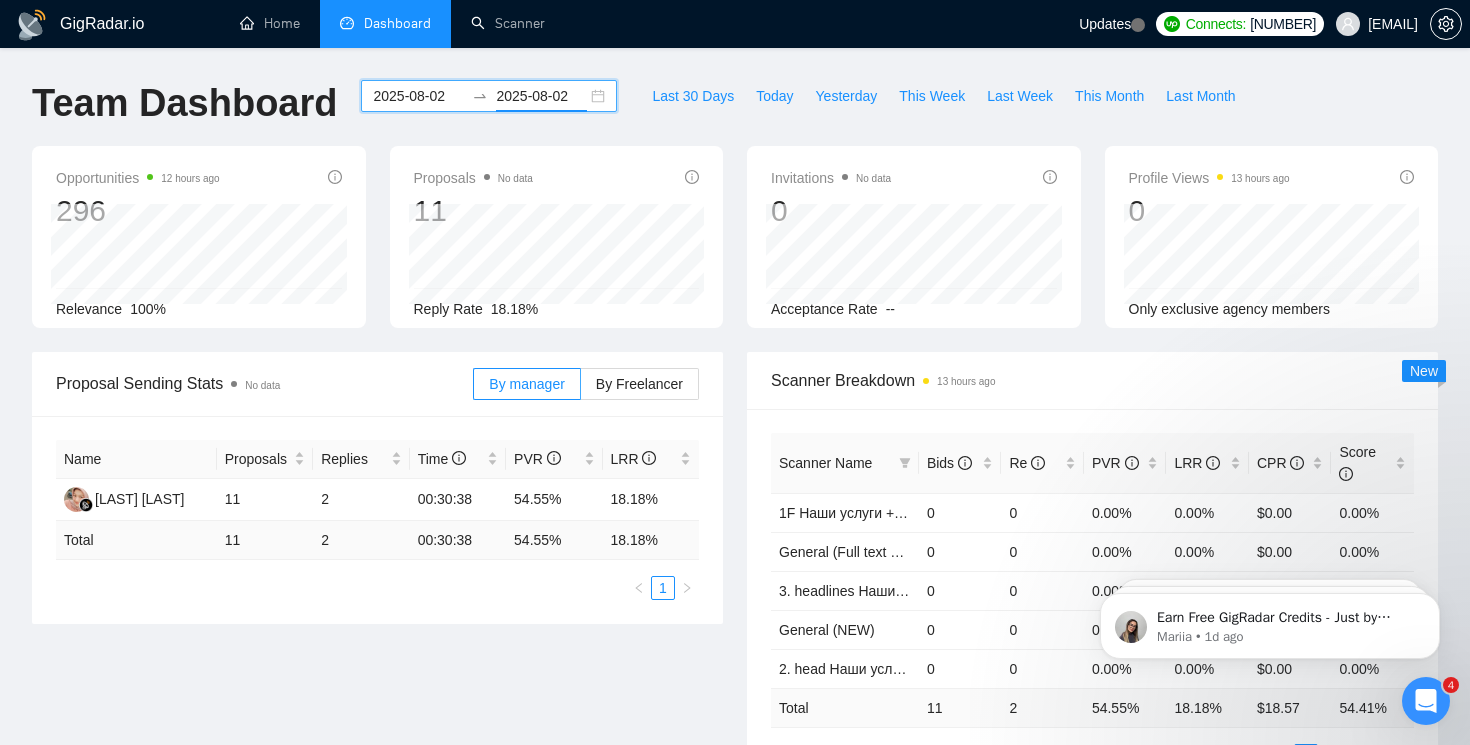 click on "[DATE] [DATE]" at bounding box center (489, 96) 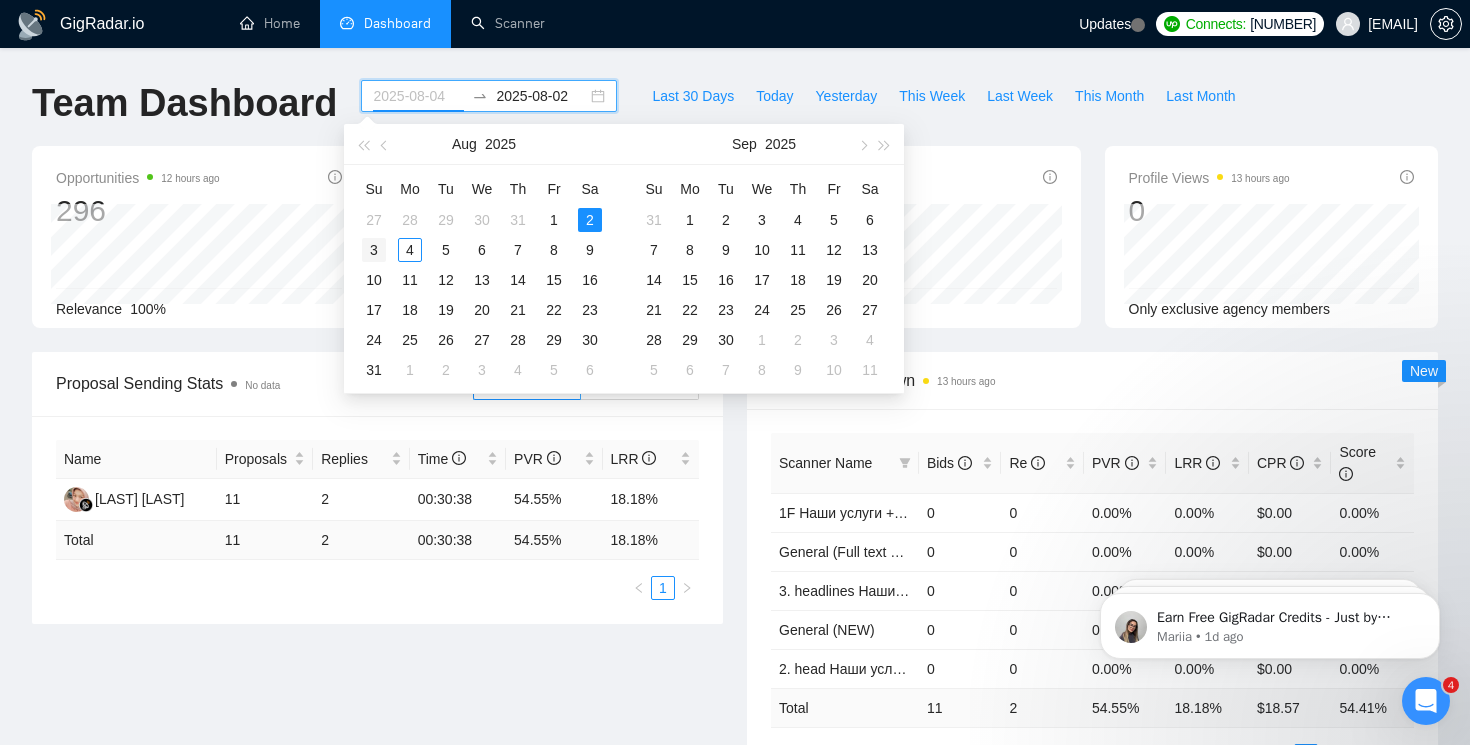 type on "2025-08-03" 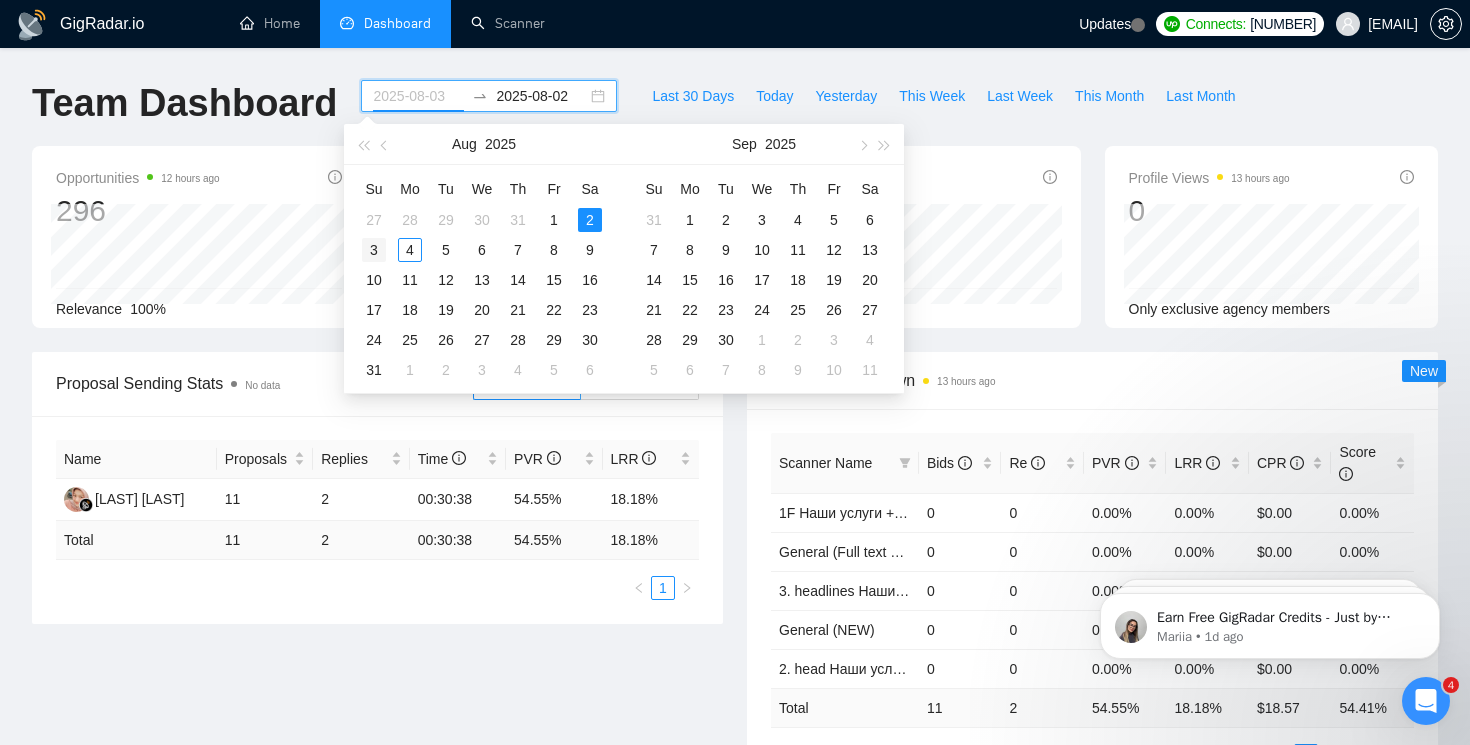 click on "3" at bounding box center (374, 250) 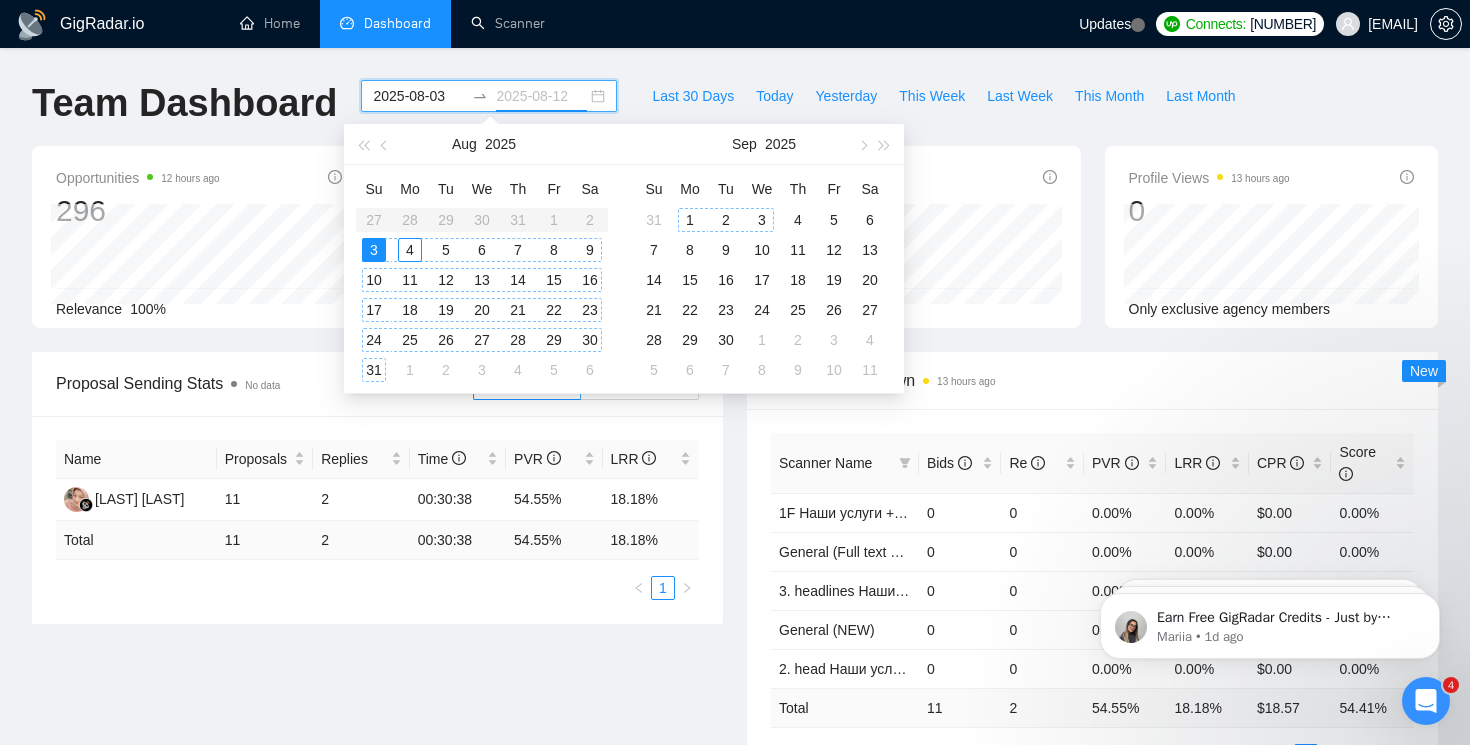 type on "2025-08-05" 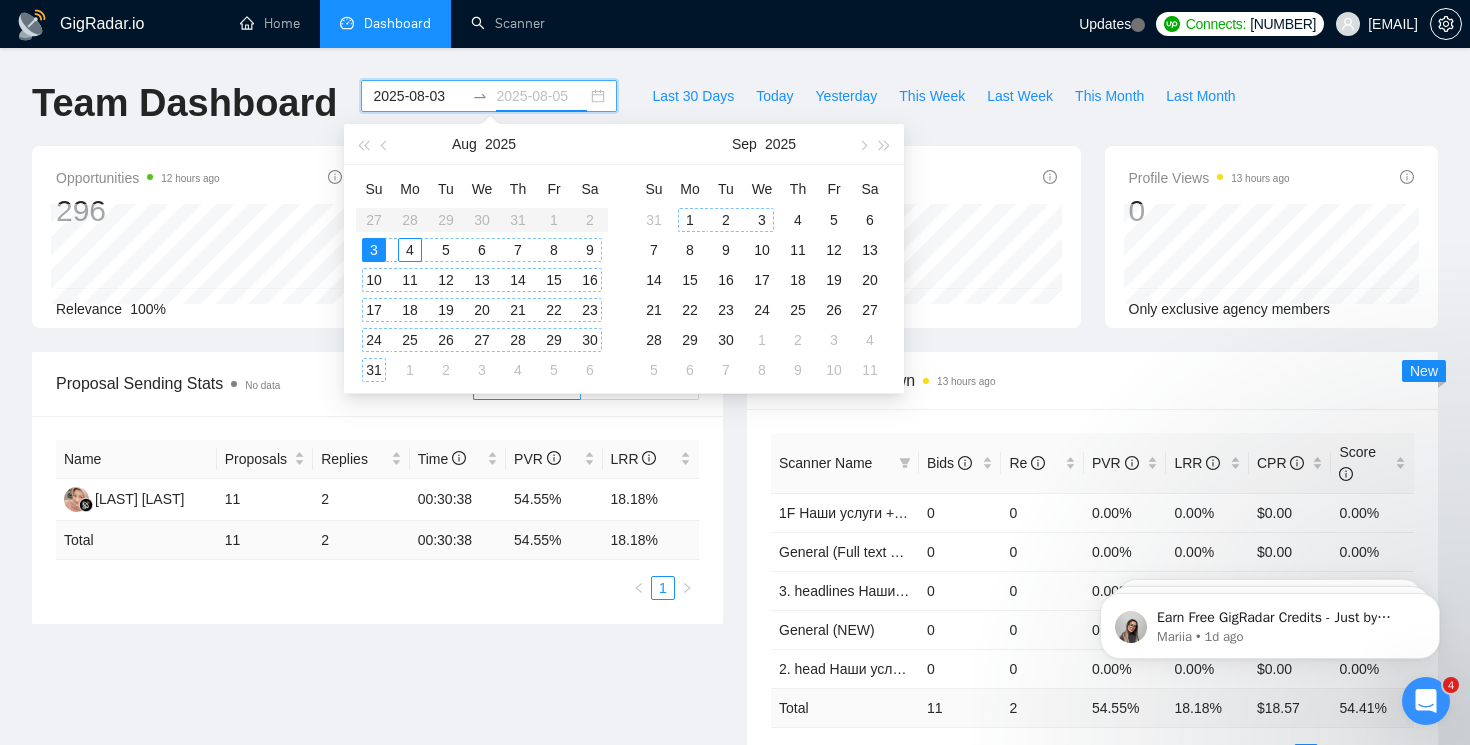 type 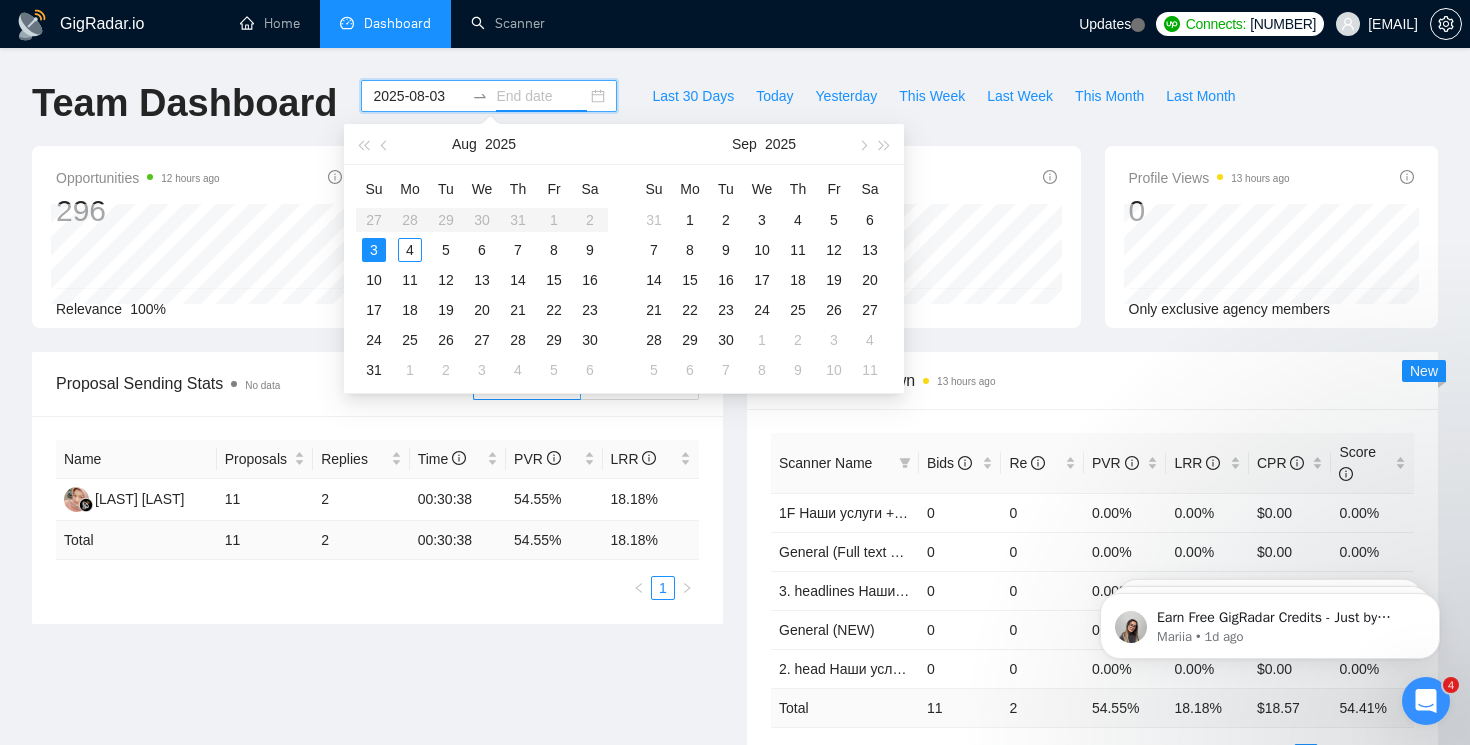 click on "Su Mo Tu We Th Fr Sa 27 28 29 30 31 1 2 3 4 5 6 7 8 9 10 11 12 13 14 15 16 17 18 19 20 21 22 23 24 25 26 27 28 29 30 31 1 2 3 4 5 6" at bounding box center [482, 279] 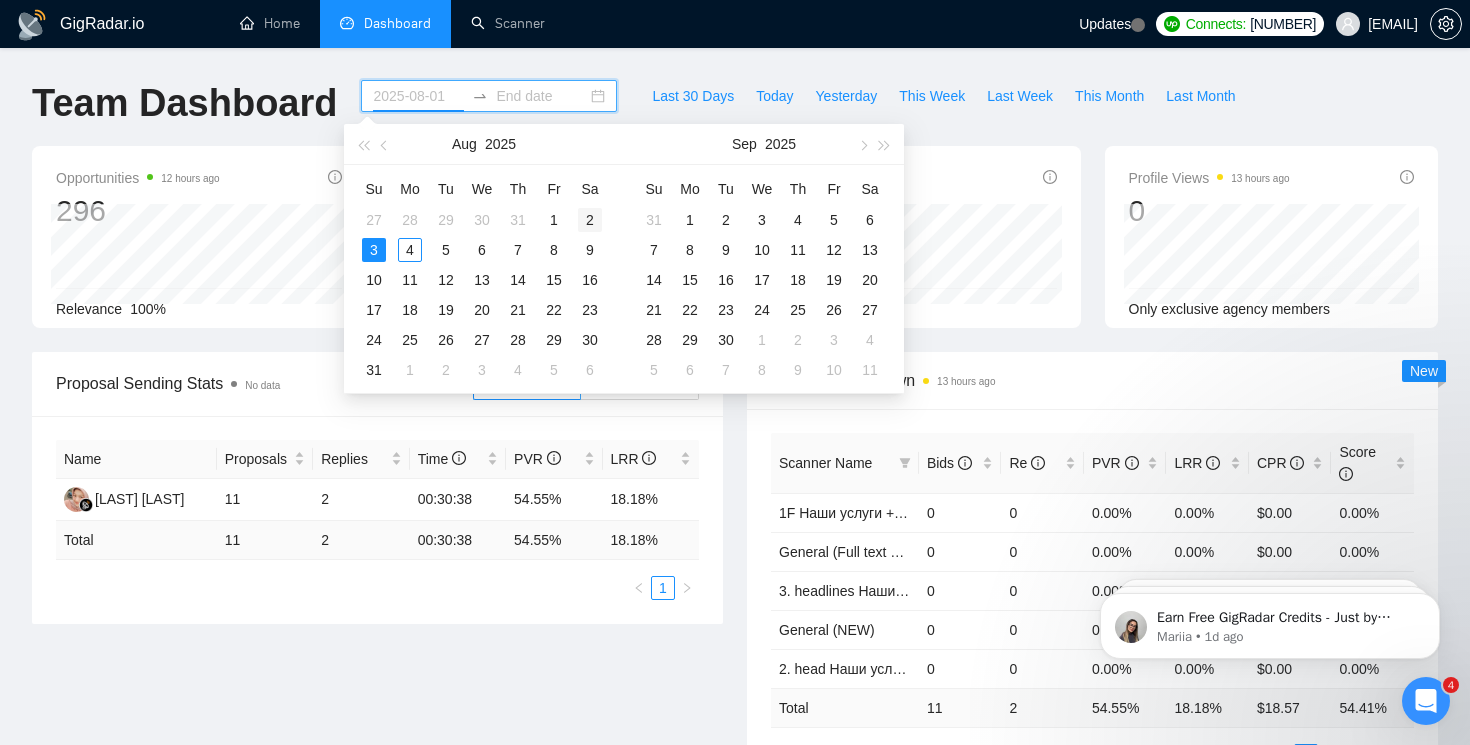 type on "2025-08-02" 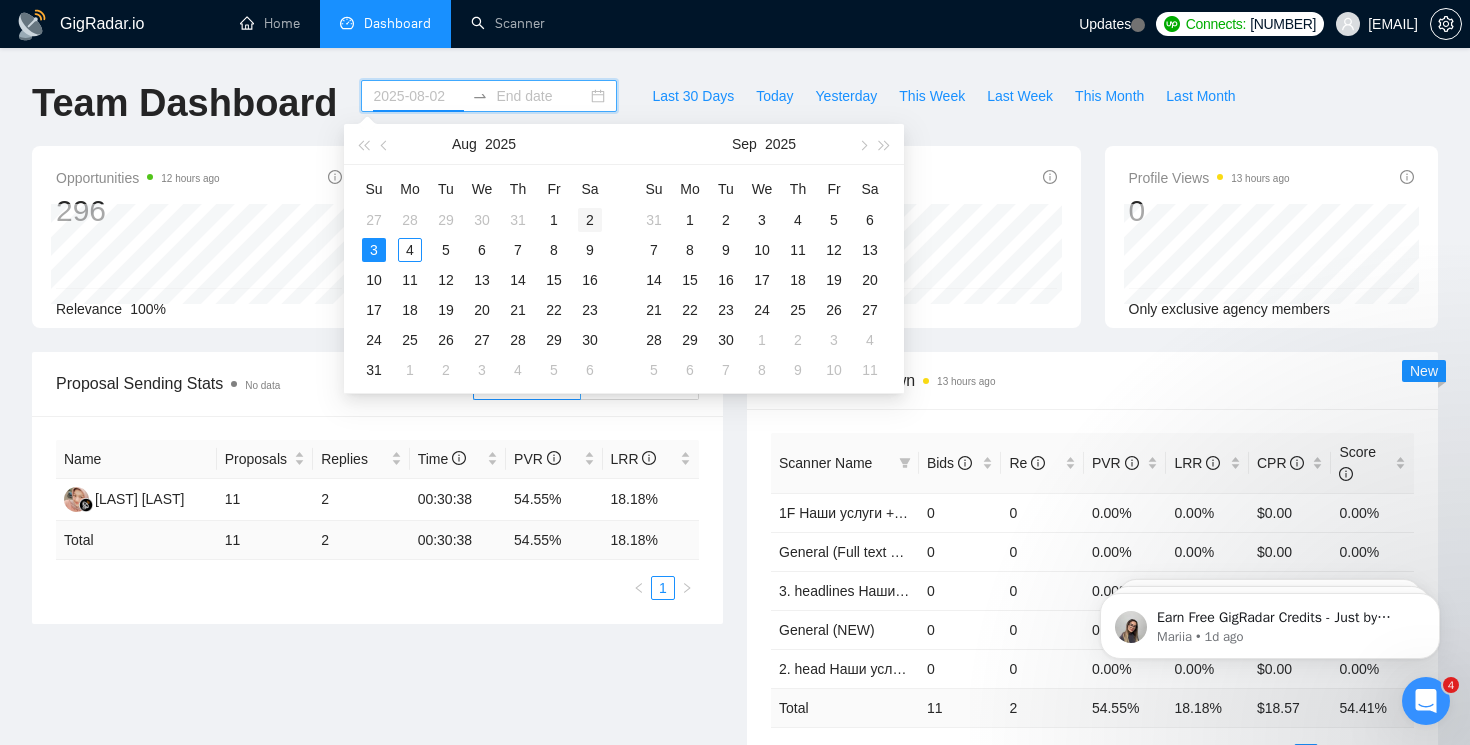 click on "2" at bounding box center [590, 220] 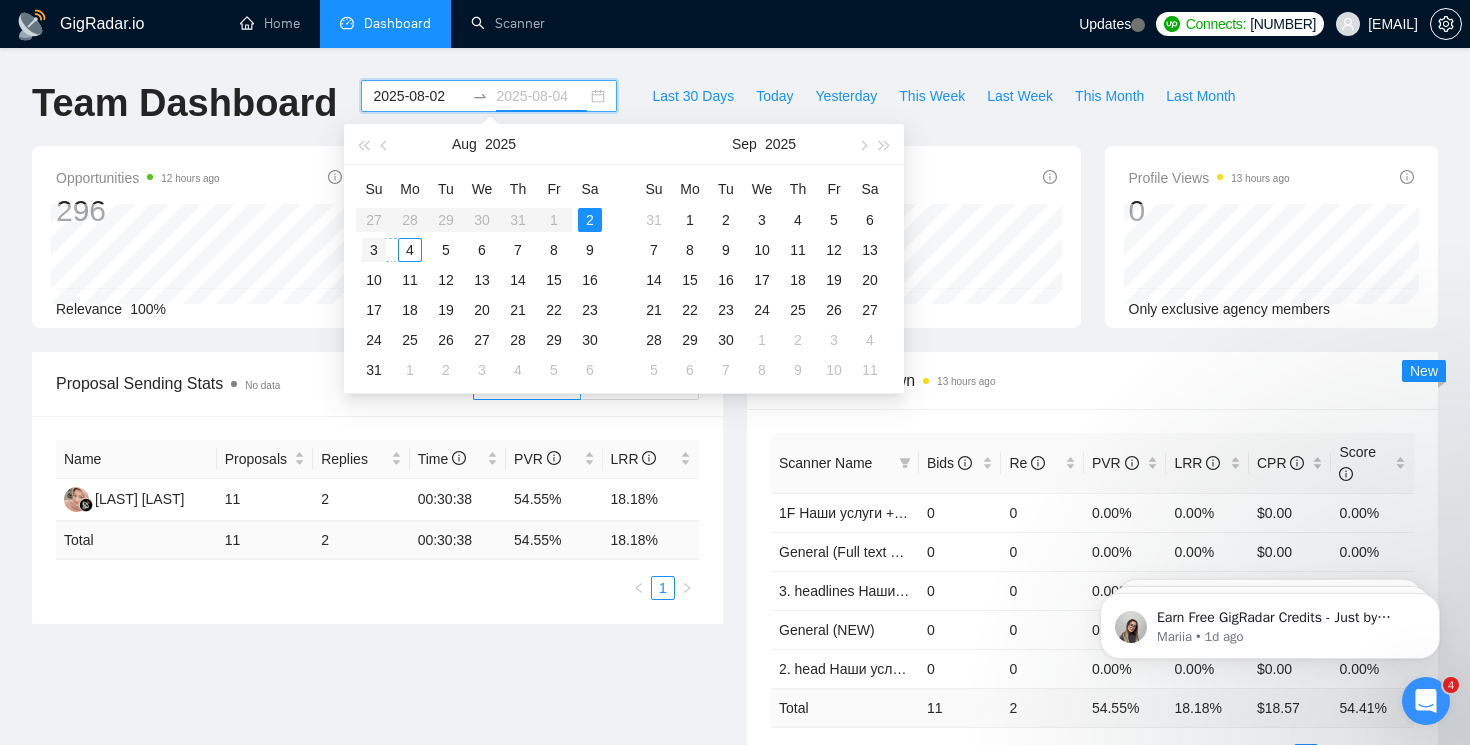 type on "2025-08-03" 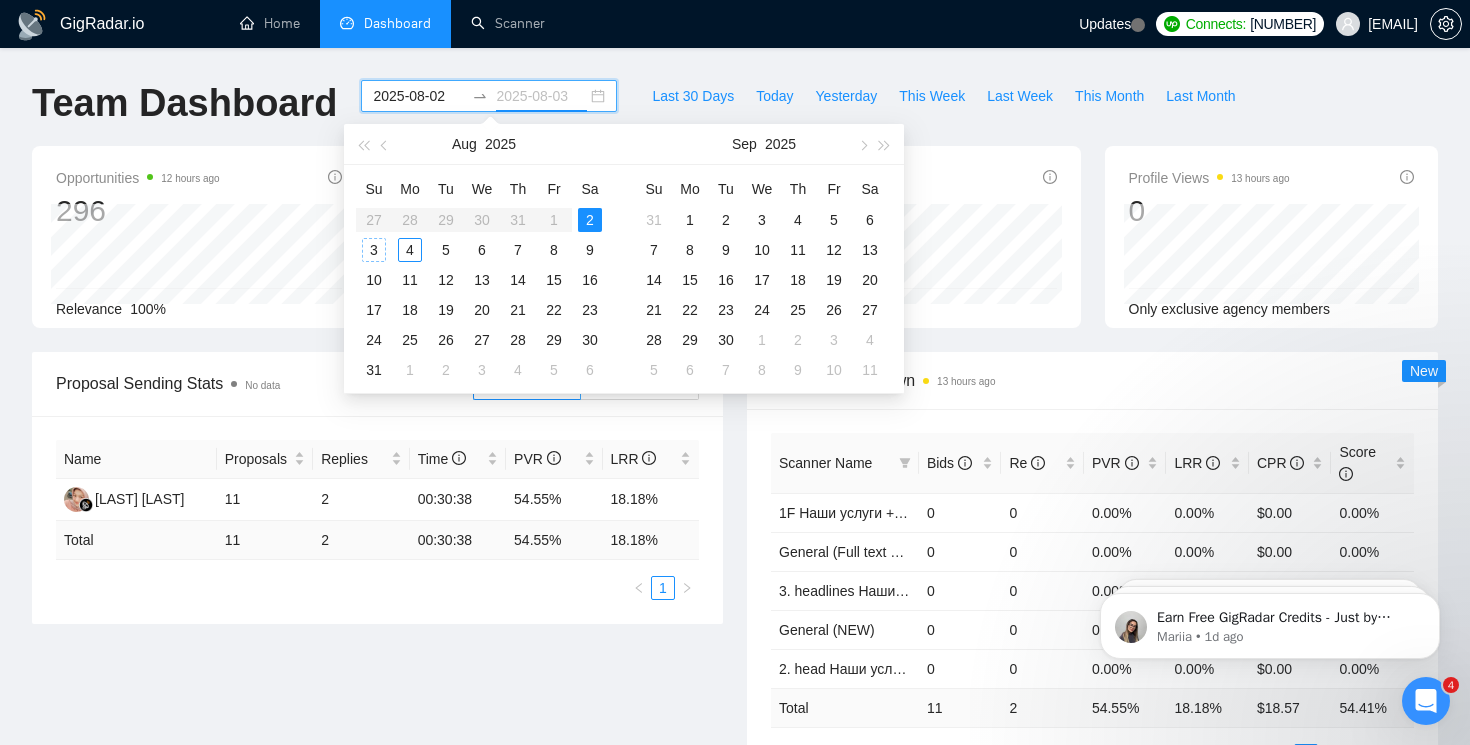 click on "3" at bounding box center [374, 250] 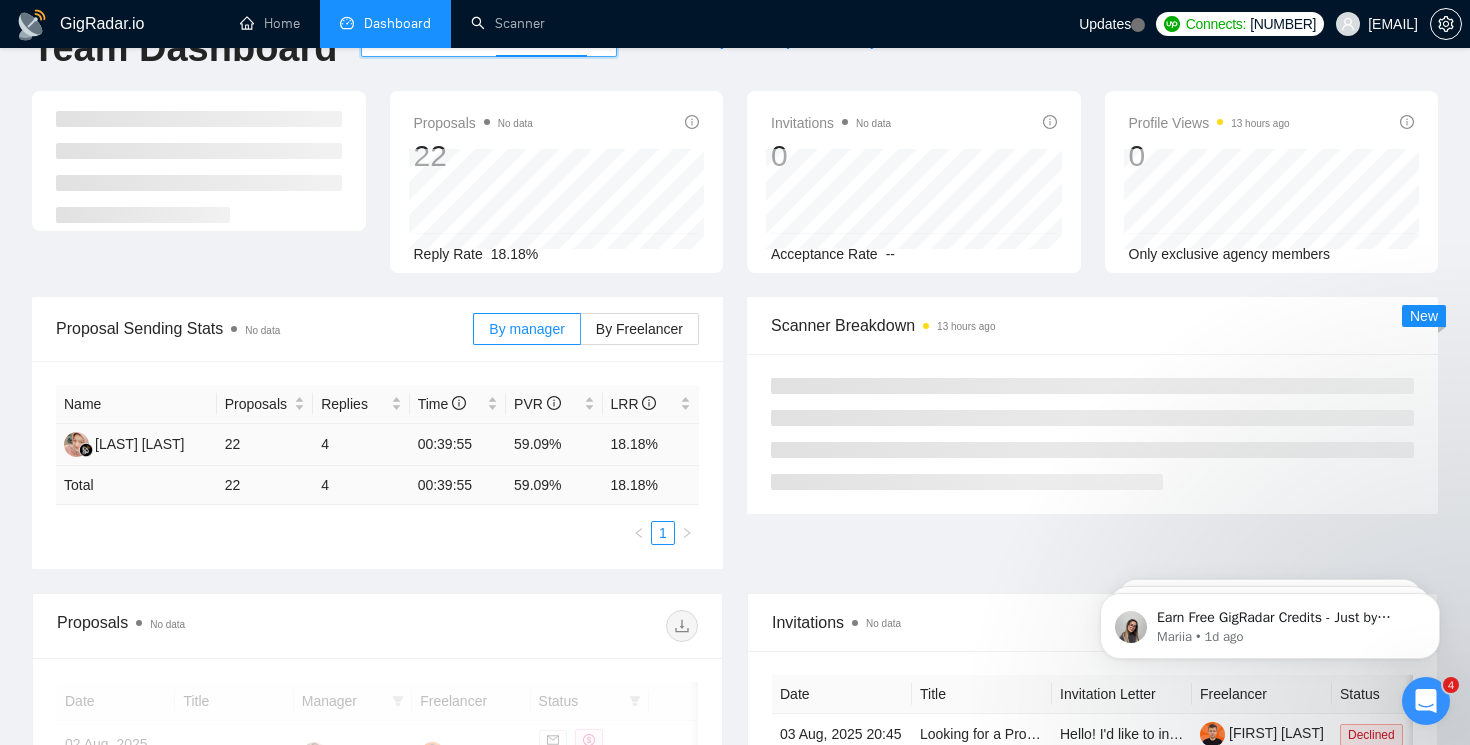 scroll, scrollTop: 65, scrollLeft: 0, axis: vertical 